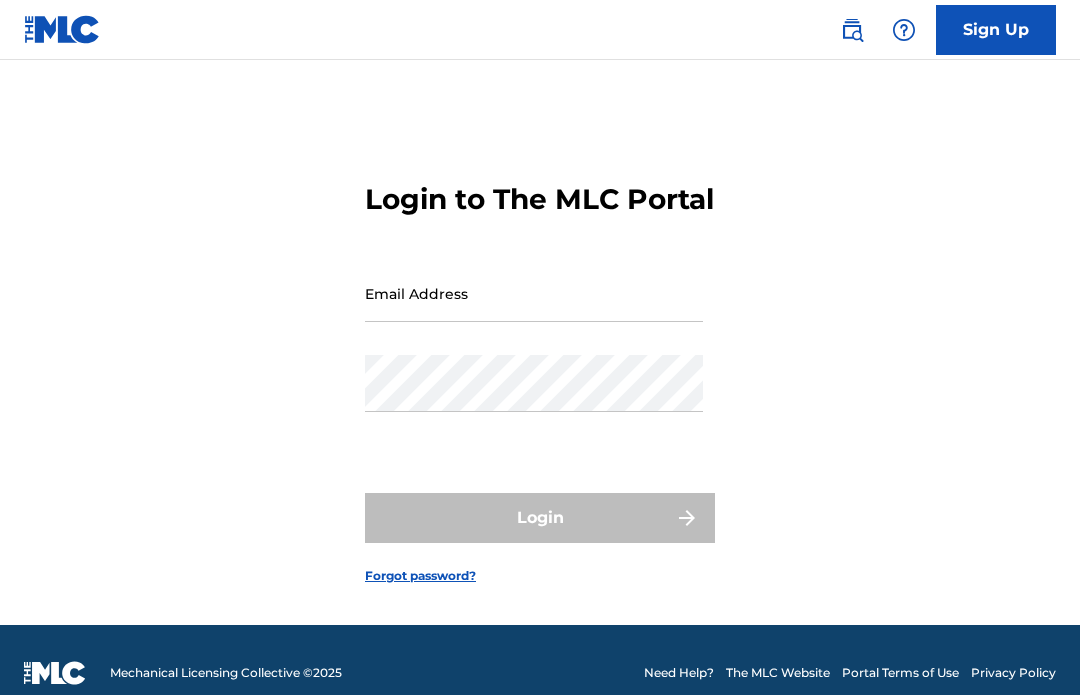 scroll, scrollTop: 0, scrollLeft: 0, axis: both 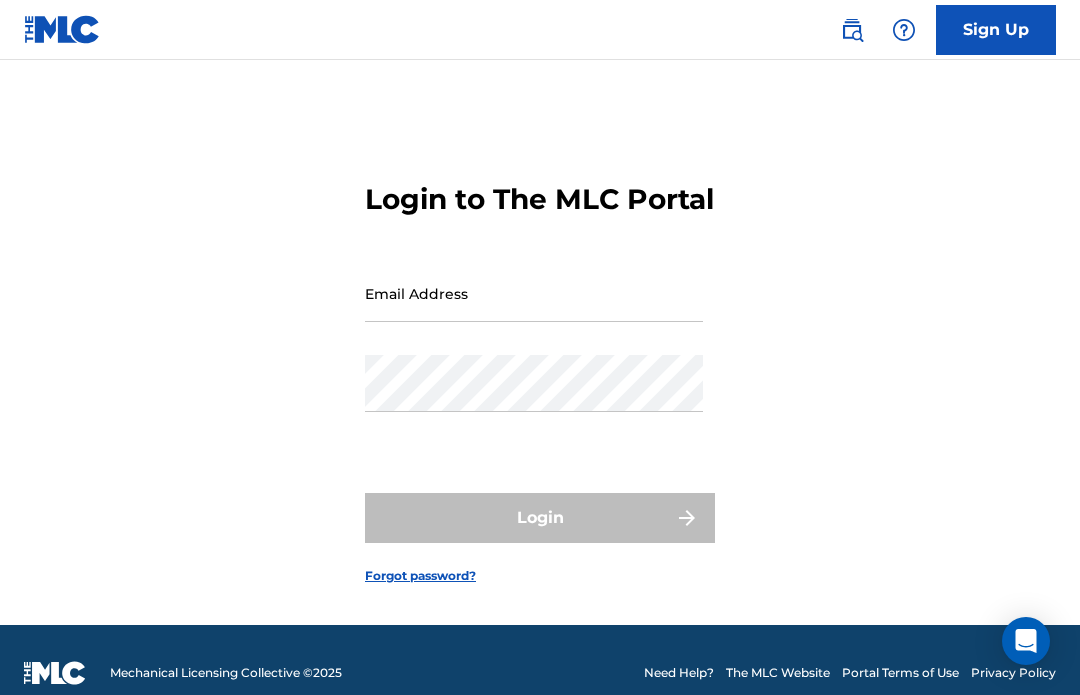 click on "Email Address" at bounding box center [534, 293] 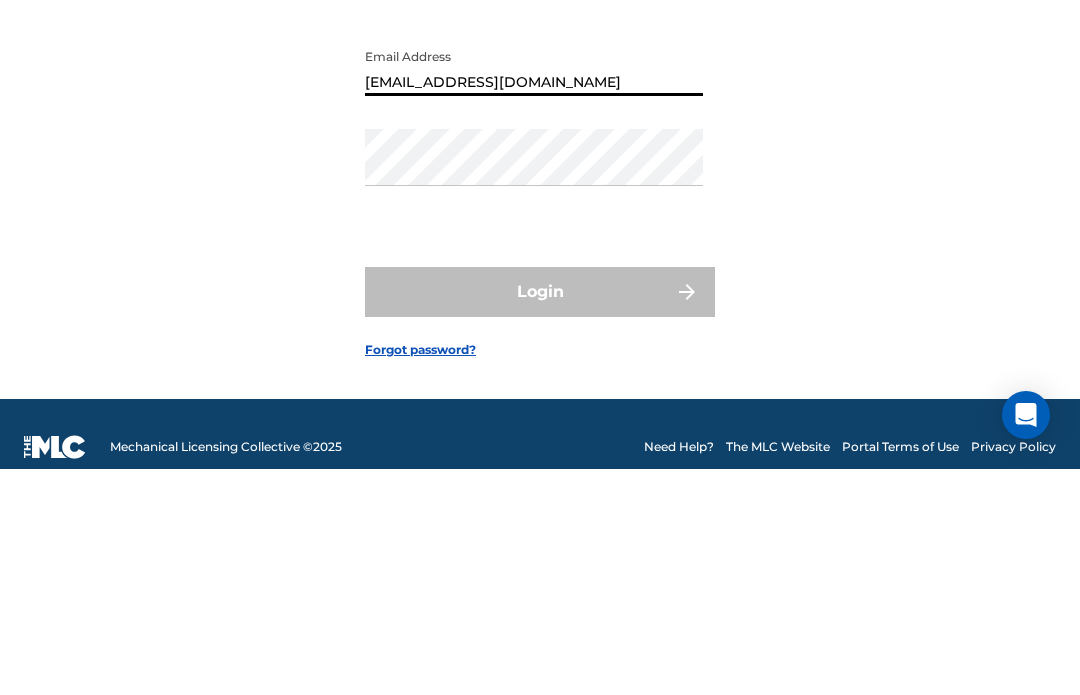 type on "[EMAIL_ADDRESS][DOMAIN_NAME]" 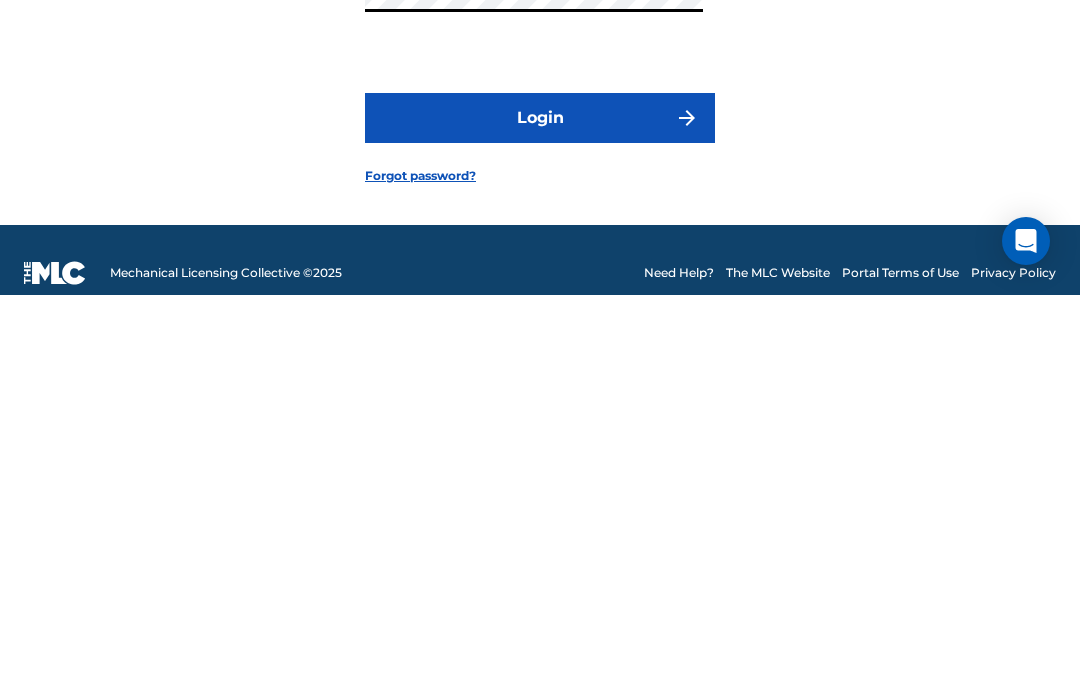 click on "Login" at bounding box center (540, 518) 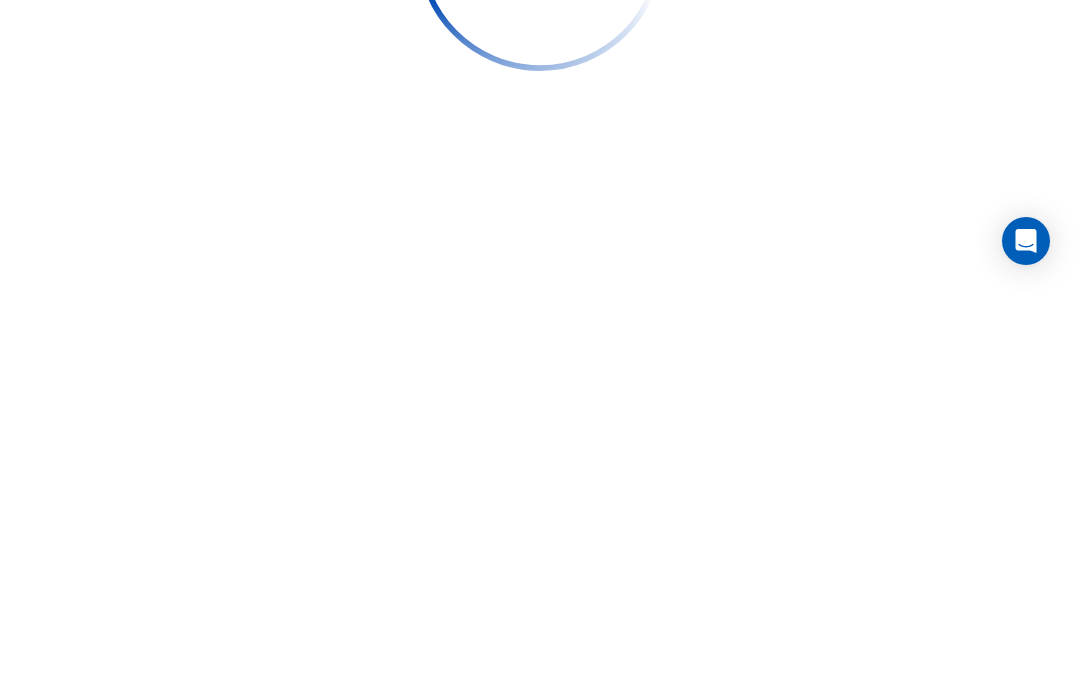 scroll, scrollTop: 101, scrollLeft: 0, axis: vertical 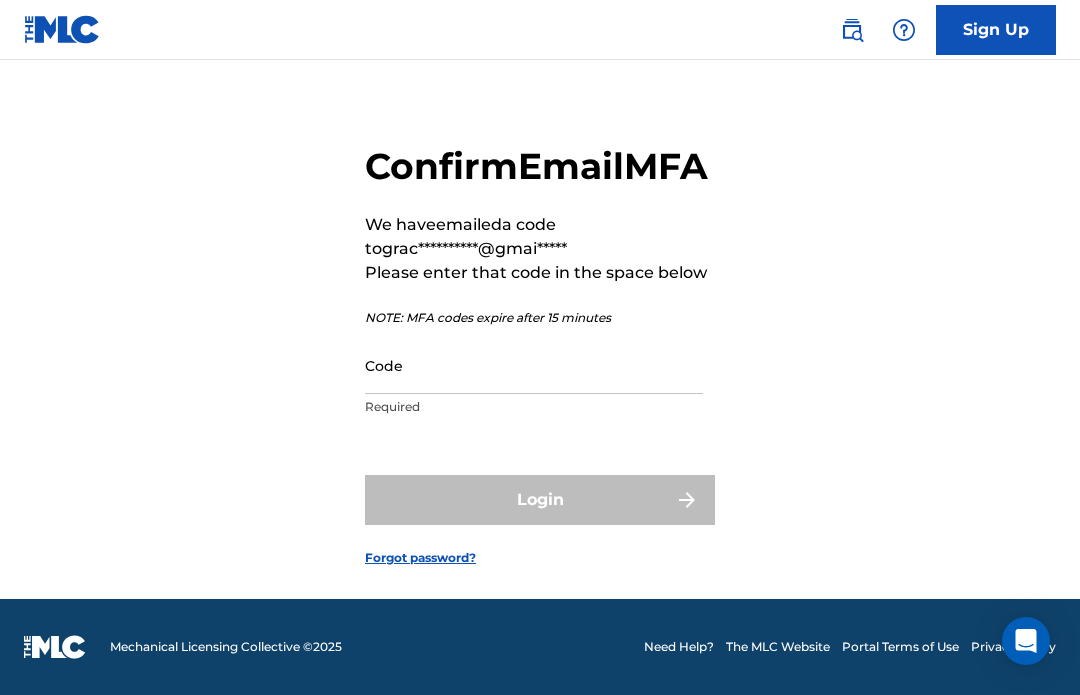 click on "Code" at bounding box center [534, 365] 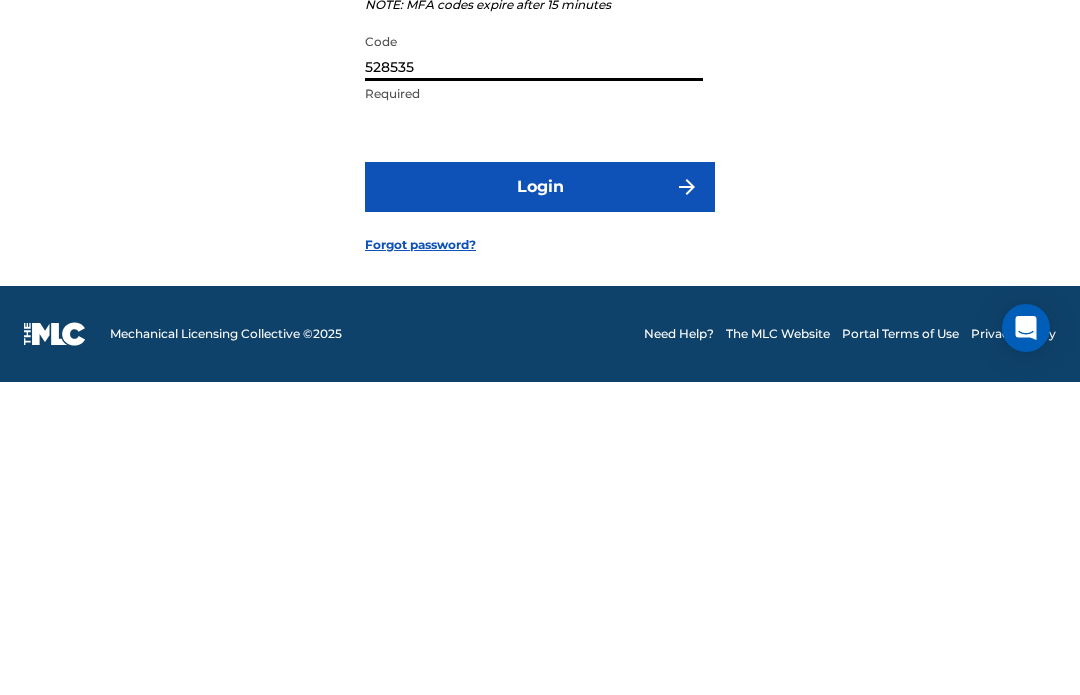 type on "528535" 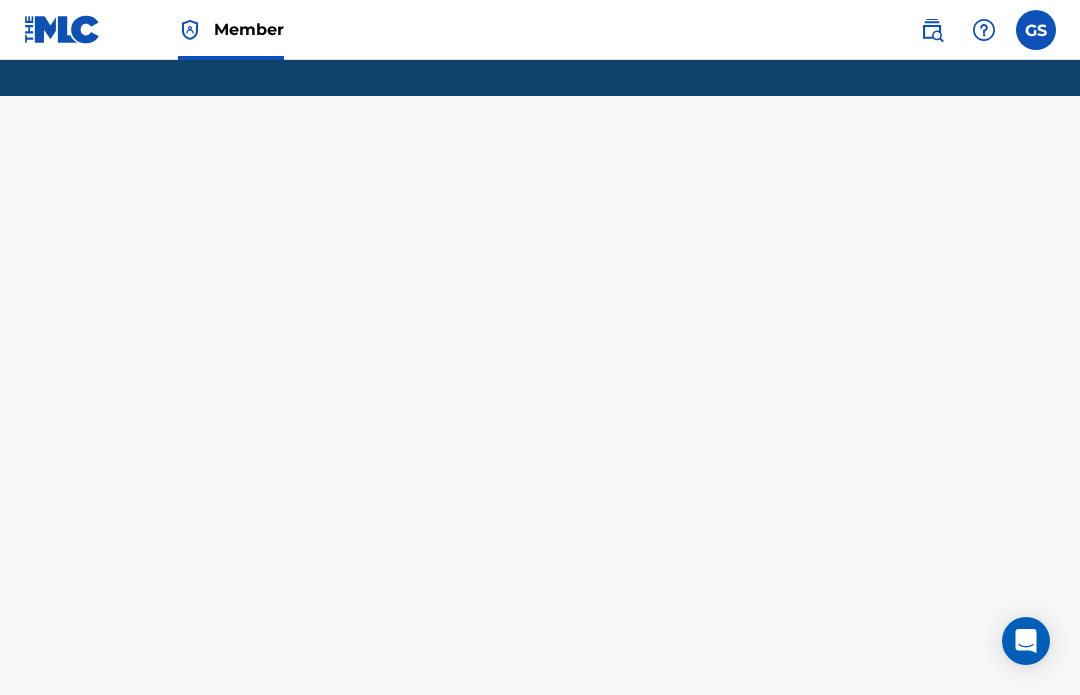 scroll, scrollTop: 0, scrollLeft: 0, axis: both 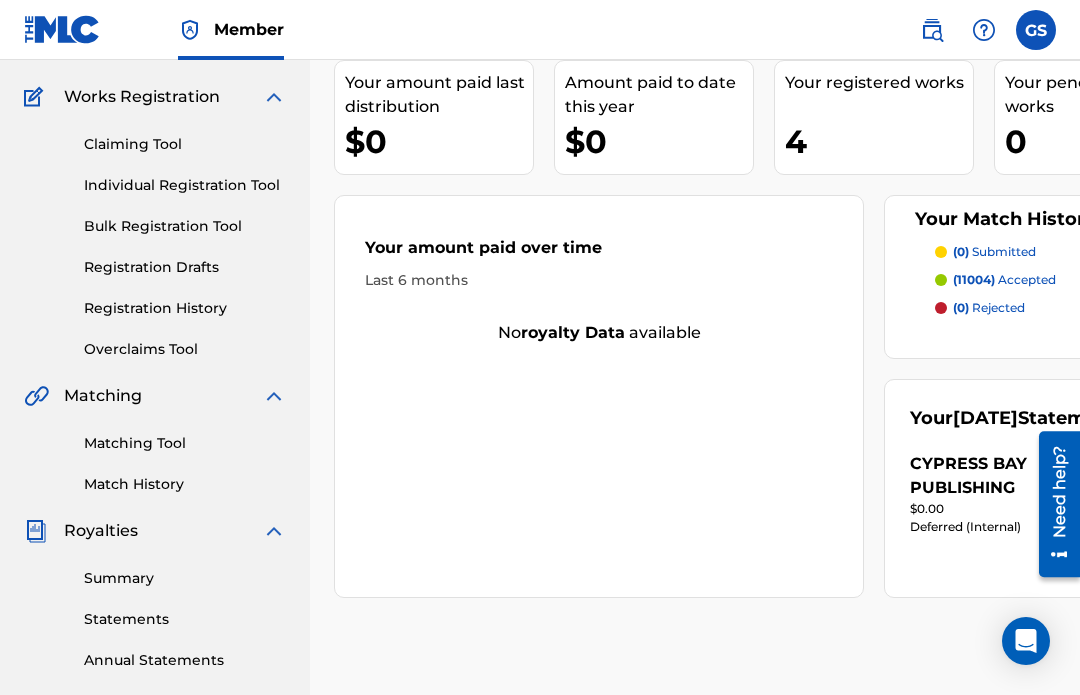 click on "Summary" at bounding box center (185, 578) 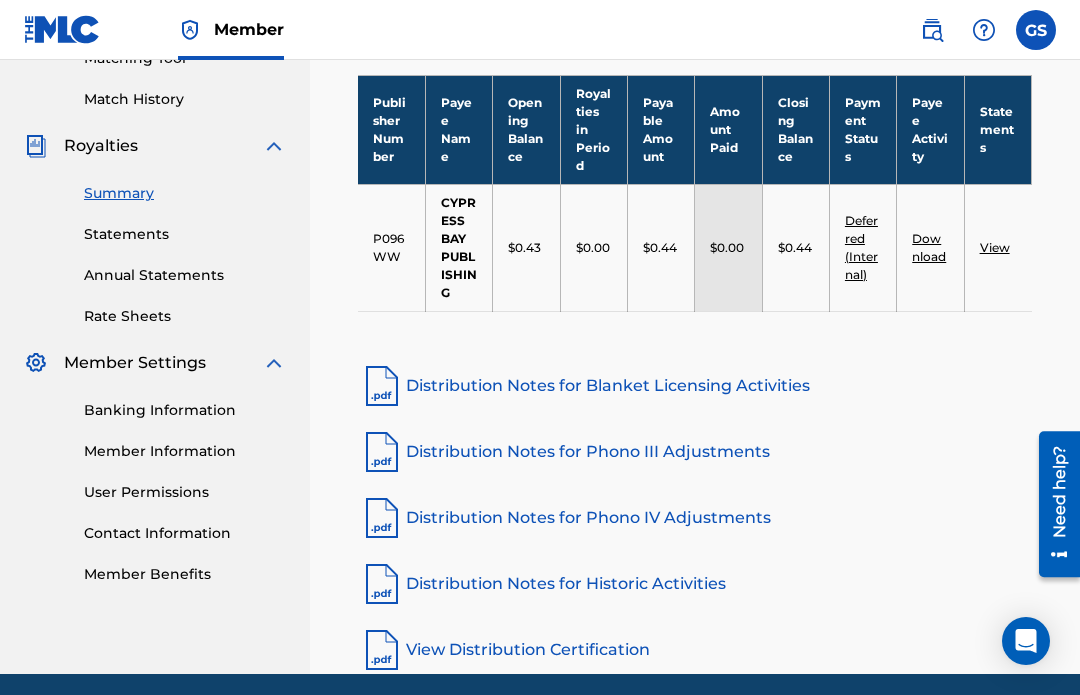 scroll, scrollTop: 610, scrollLeft: 0, axis: vertical 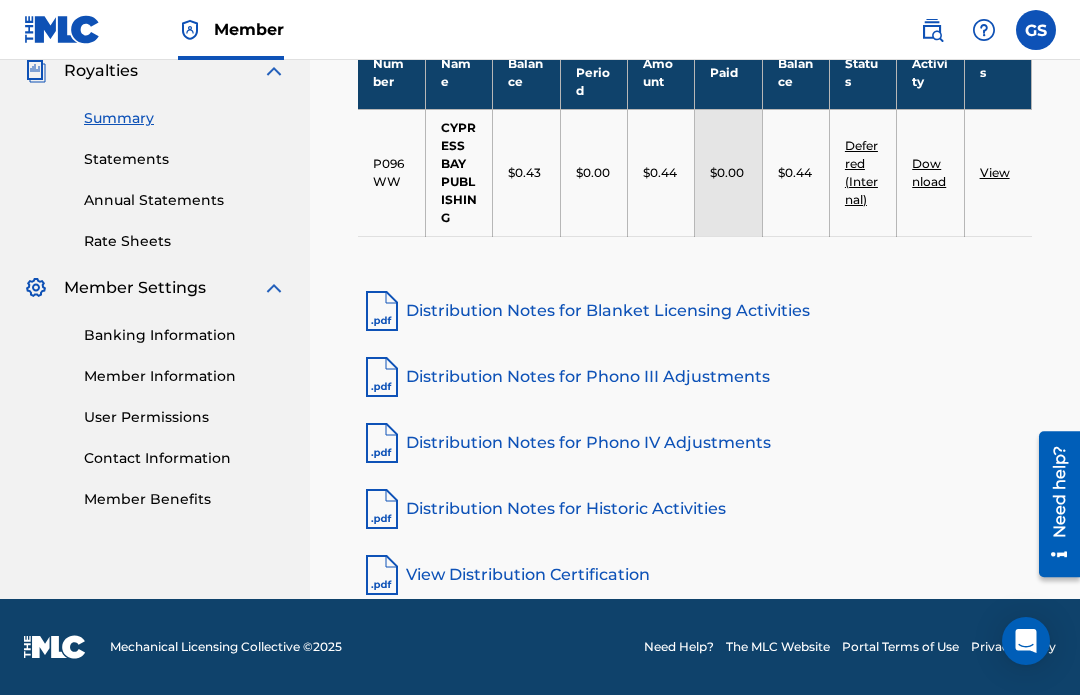 click on "Download" at bounding box center (929, 172) 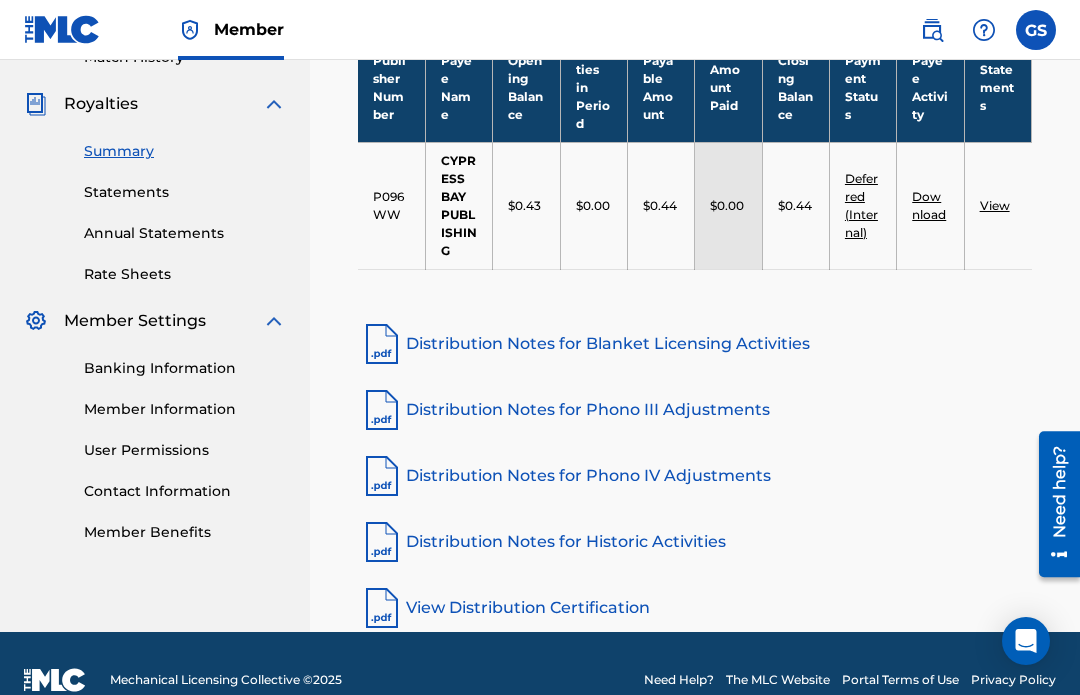 scroll, scrollTop: 535, scrollLeft: 0, axis: vertical 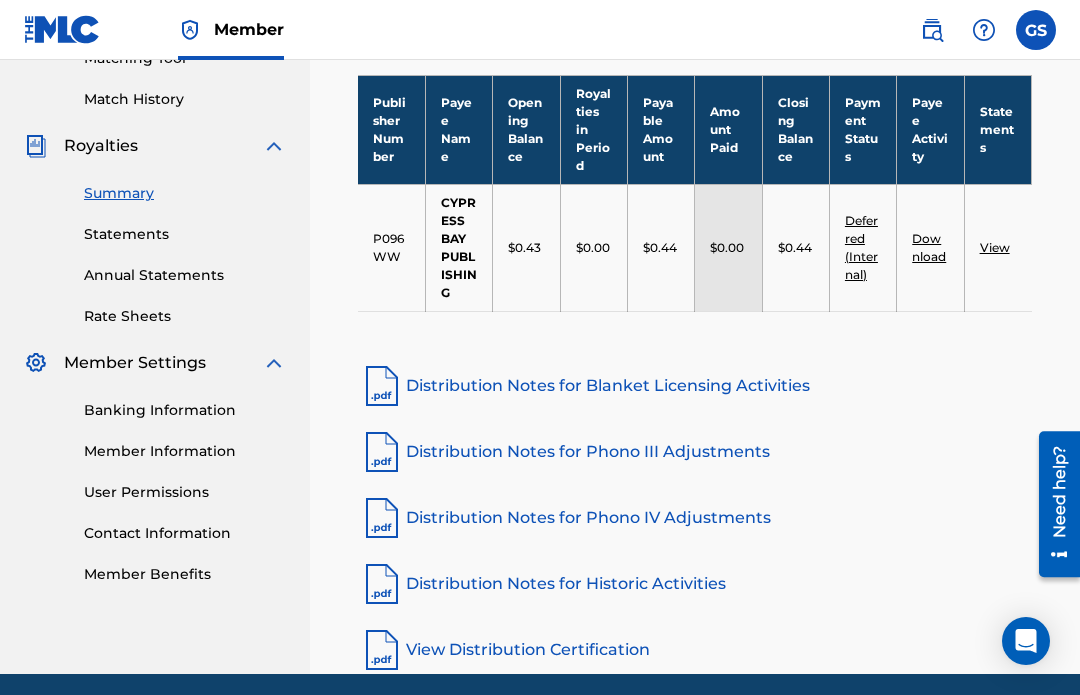 click on "Banking Information" at bounding box center [185, 410] 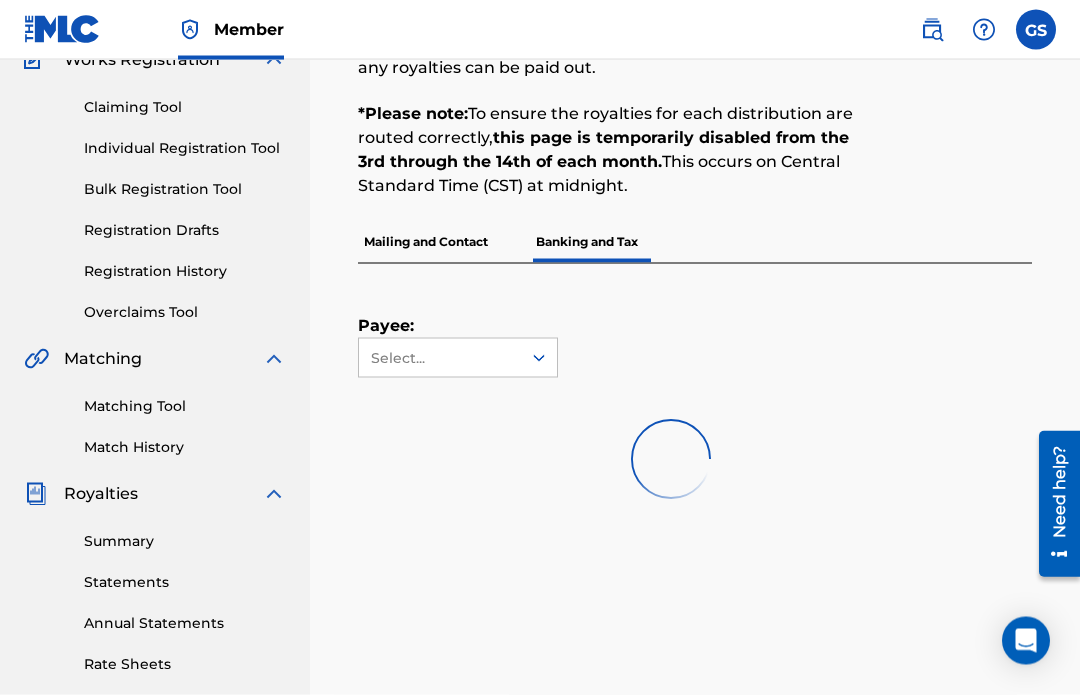 scroll, scrollTop: 188, scrollLeft: 0, axis: vertical 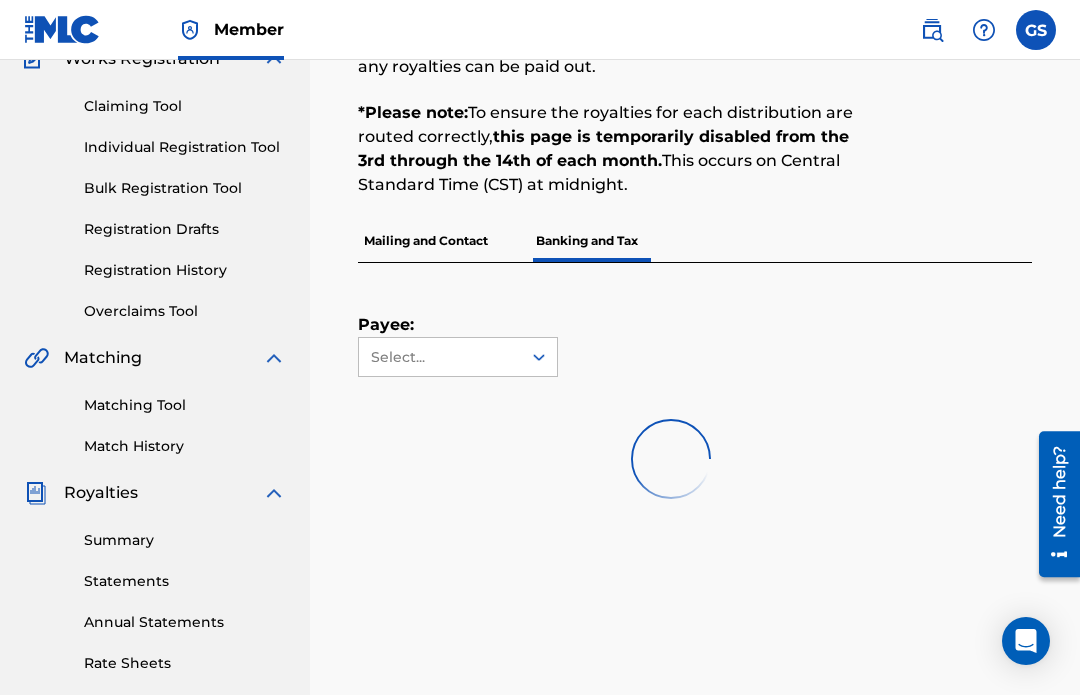 click at bounding box center (671, 459) 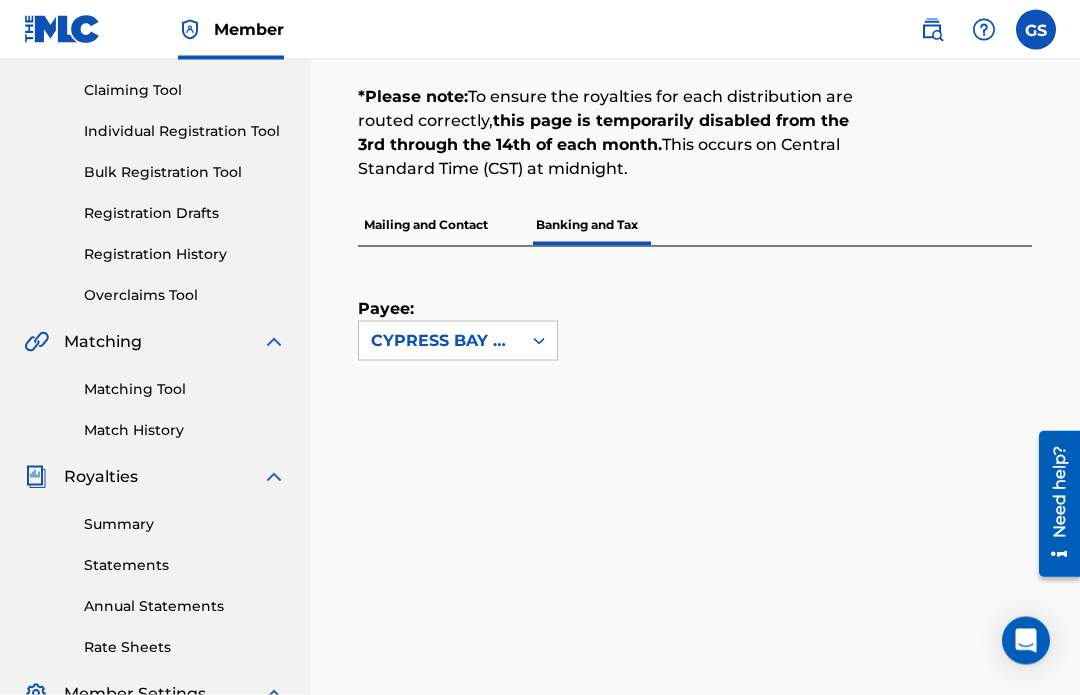scroll, scrollTop: 207, scrollLeft: 0, axis: vertical 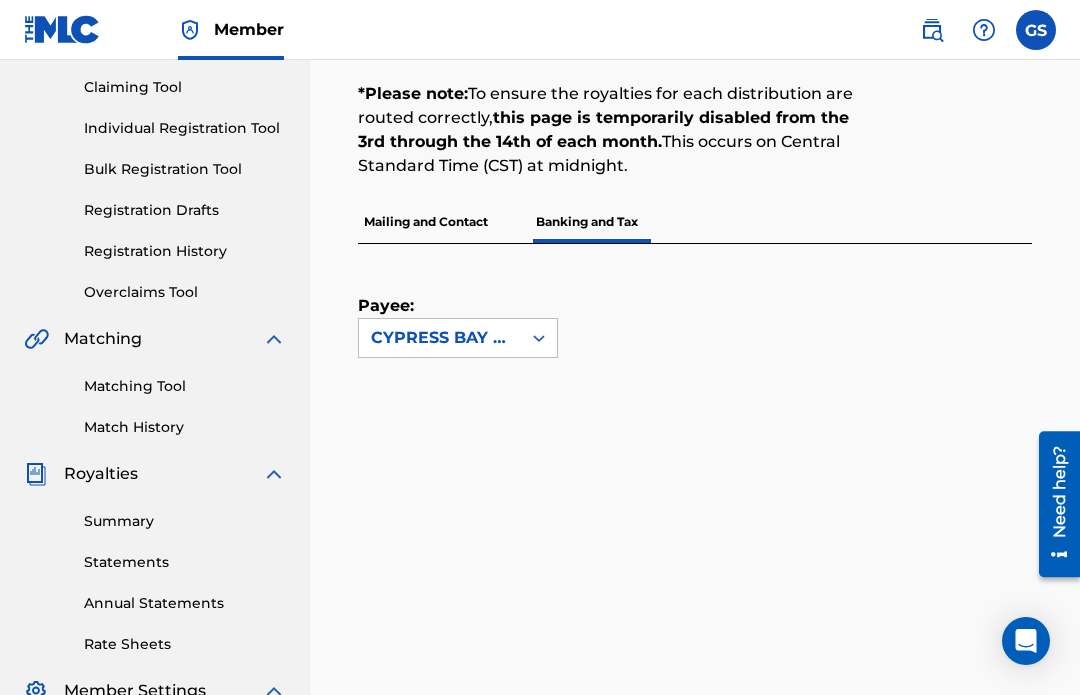 click on "Summary" at bounding box center (185, 521) 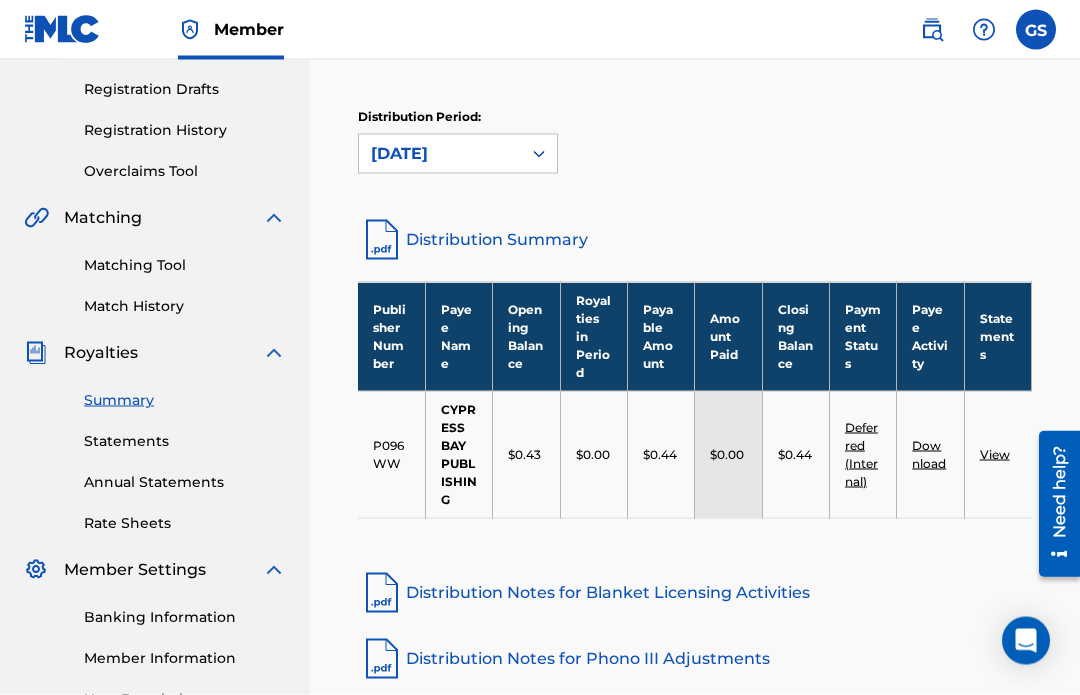 scroll, scrollTop: 329, scrollLeft: 0, axis: vertical 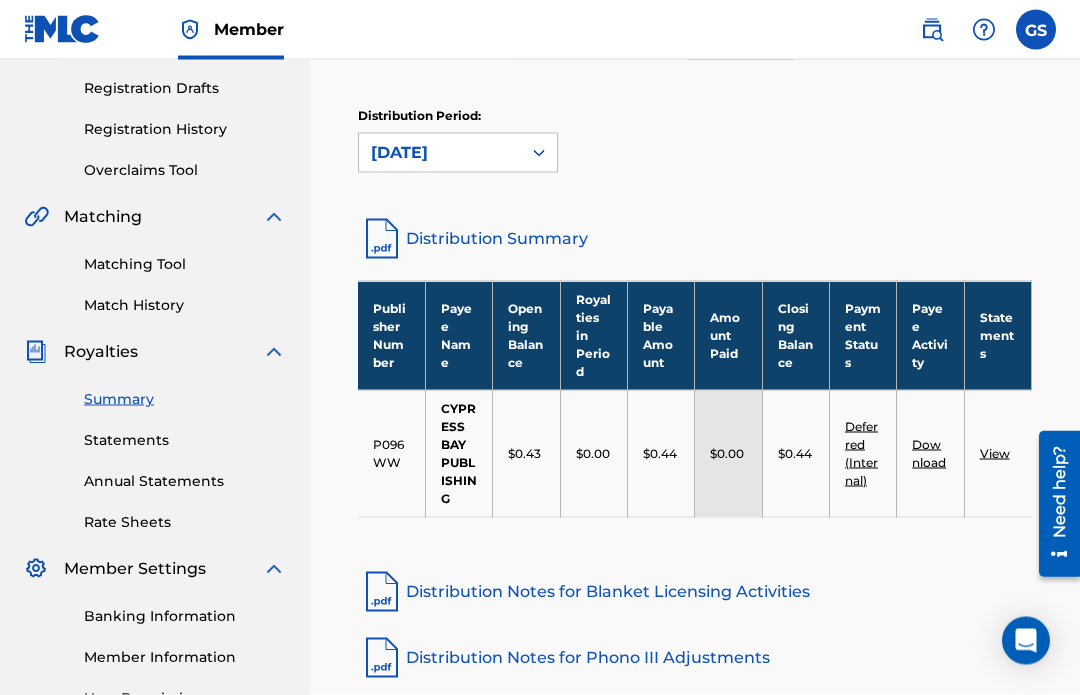 click on "Distribution Notes for Phono III Adjustments" at bounding box center [695, 658] 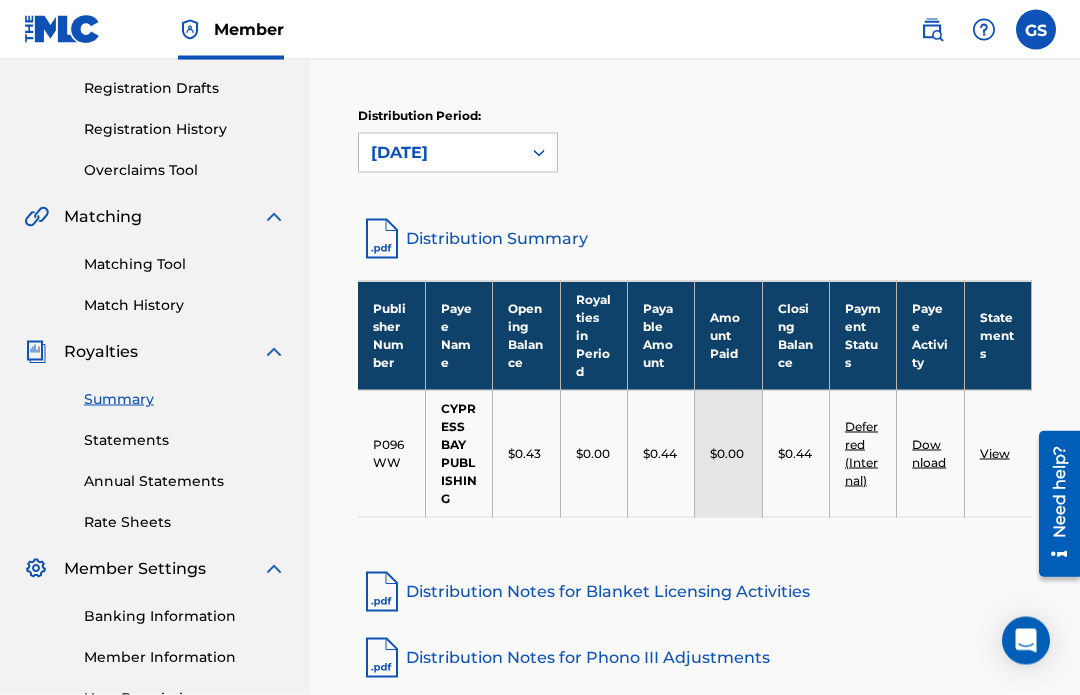 scroll, scrollTop: 405, scrollLeft: 0, axis: vertical 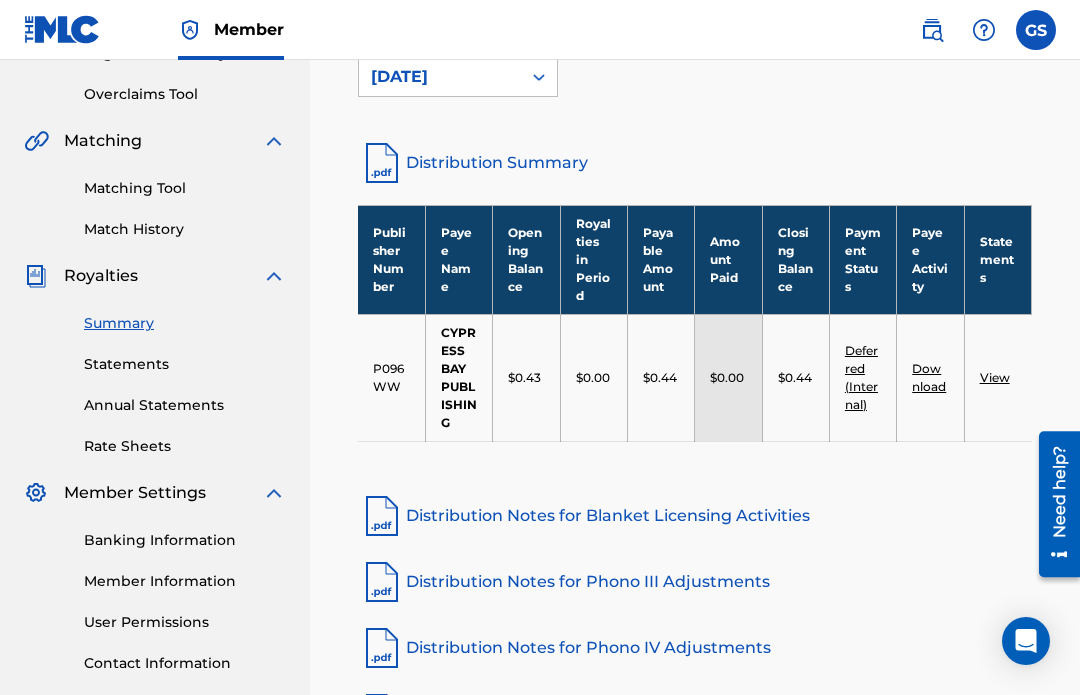 click on "Distribution Notes for Blanket Licensing Activities" at bounding box center (695, 516) 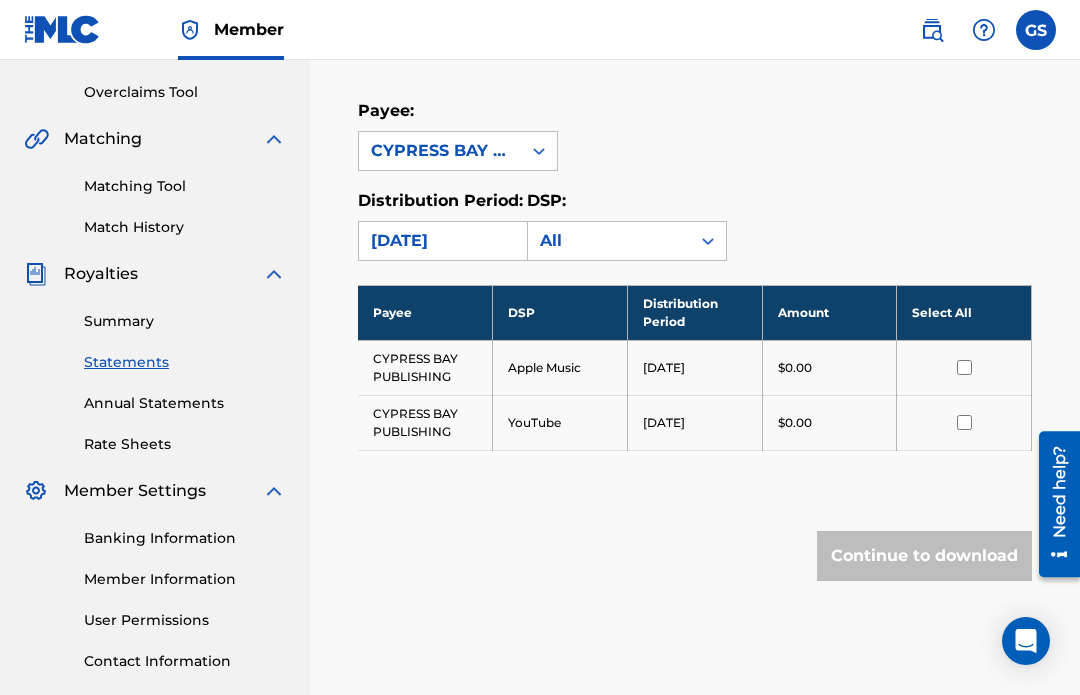 scroll, scrollTop: 374, scrollLeft: 0, axis: vertical 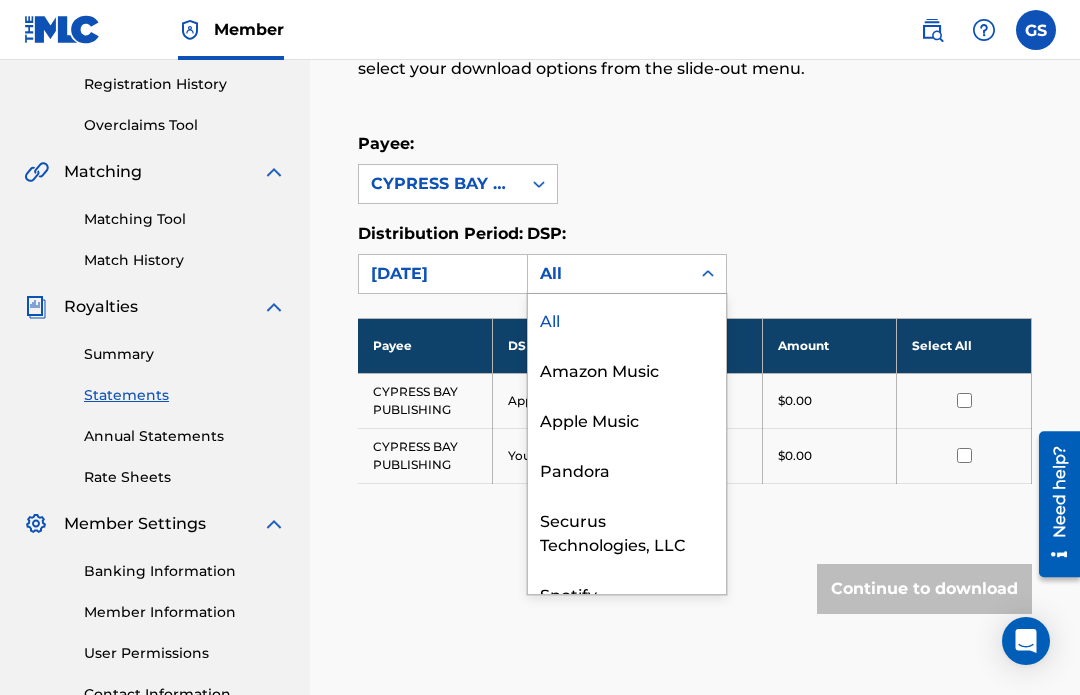 click on "Amazon Music" at bounding box center [627, 369] 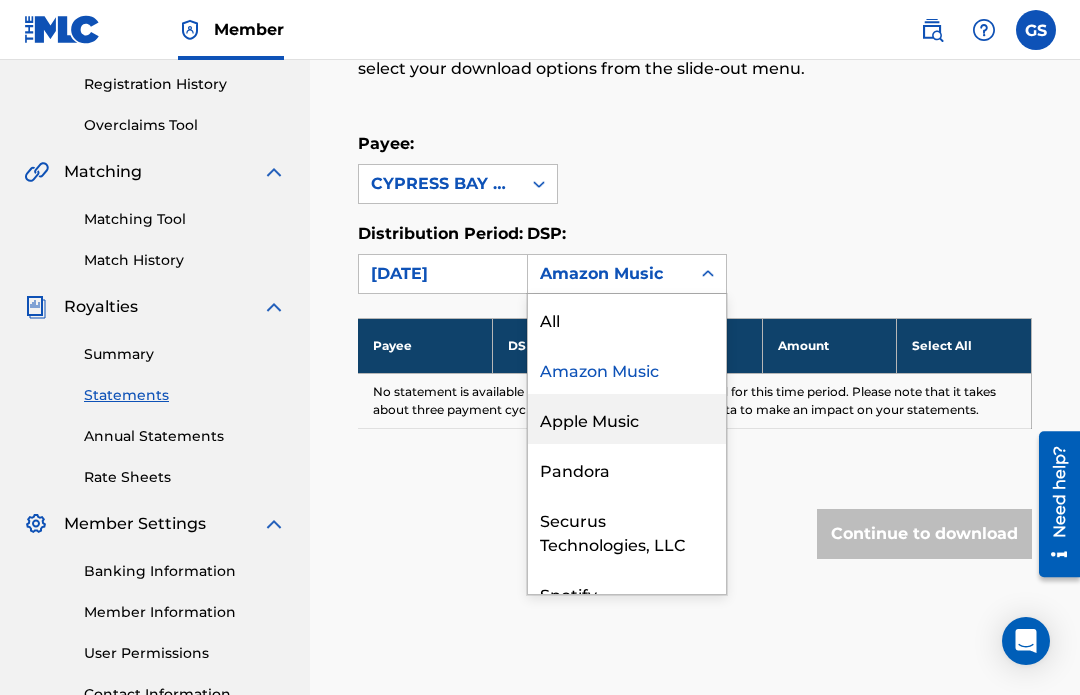 click on "Apple Music" at bounding box center (627, 419) 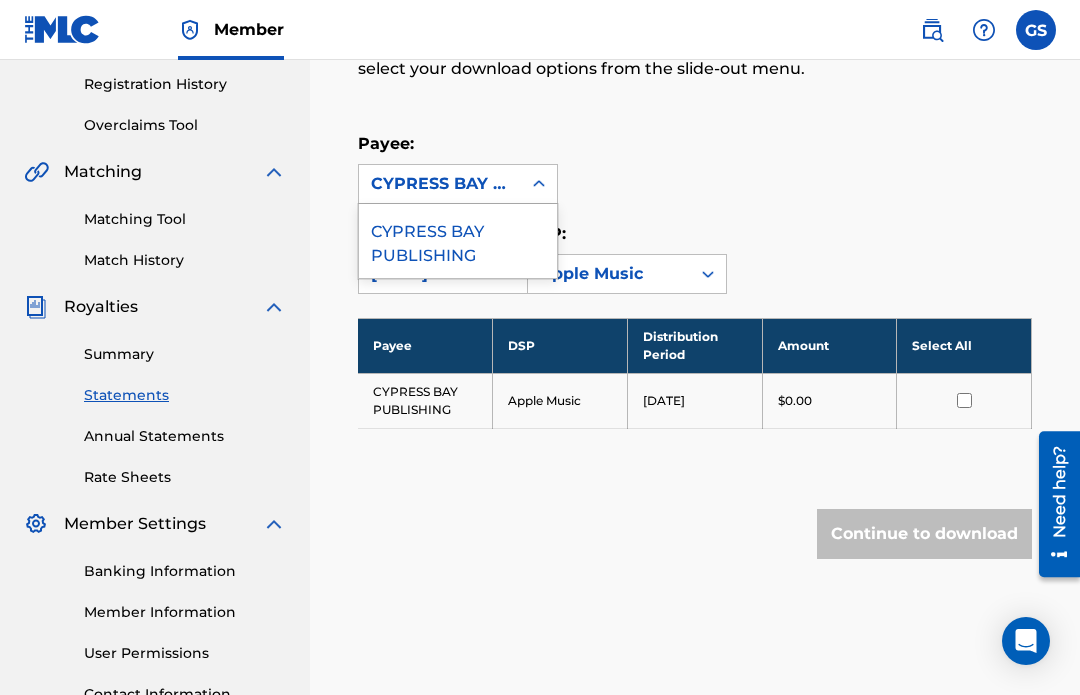 click on "CYPRESS BAY PUBLISHING" at bounding box center (458, 241) 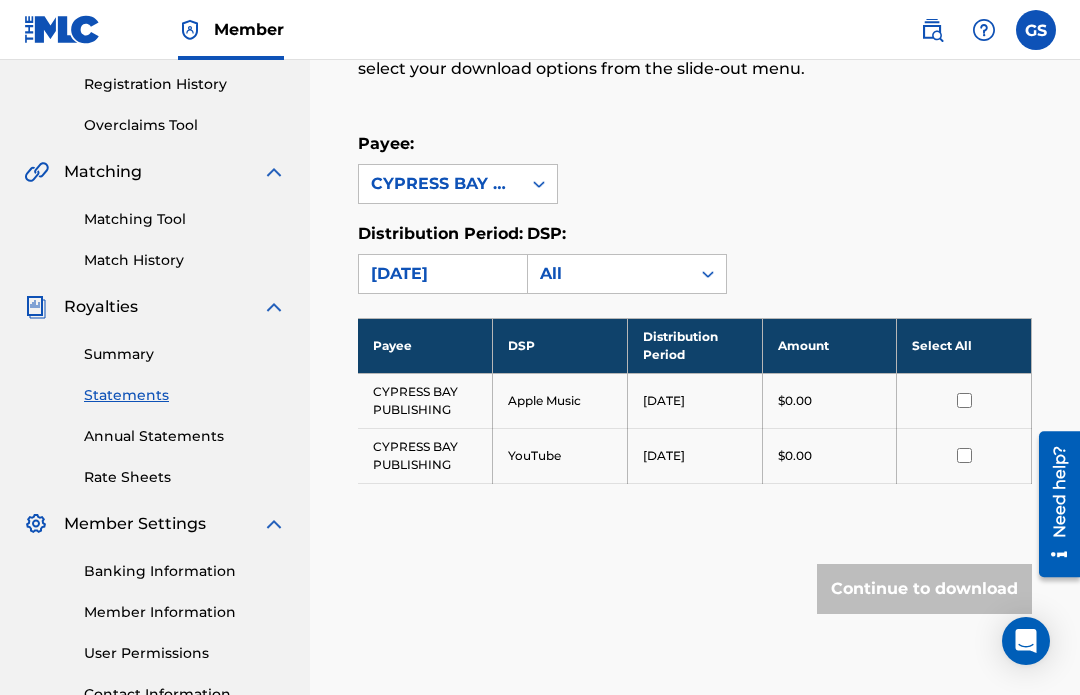 click on "Apple Music" at bounding box center [560, 400] 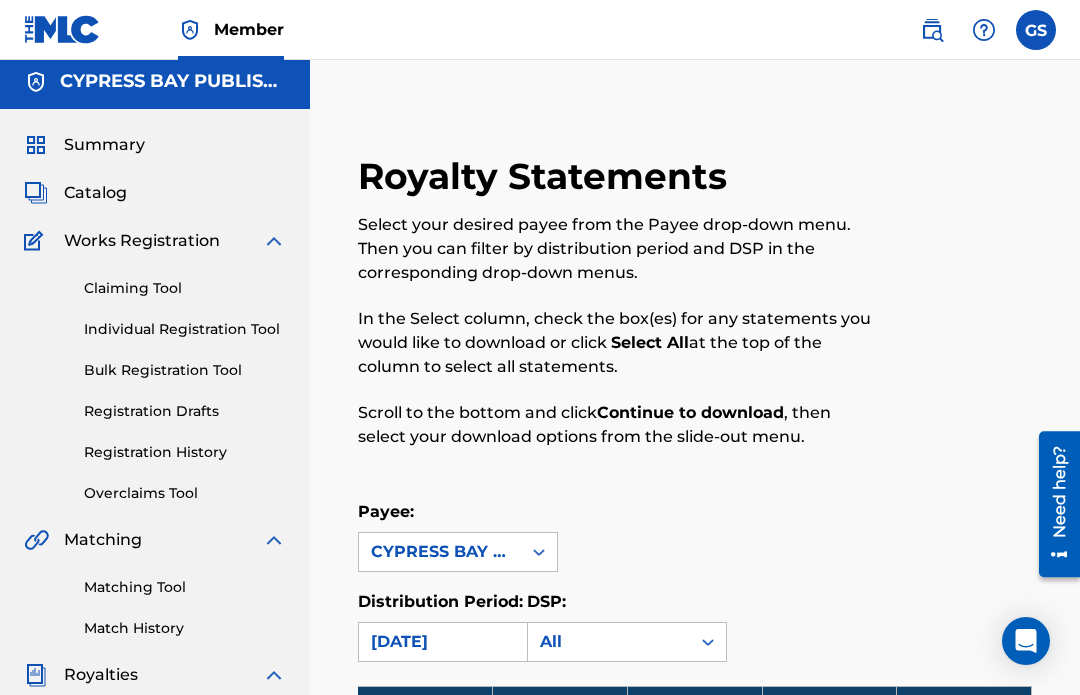 scroll, scrollTop: 0, scrollLeft: 0, axis: both 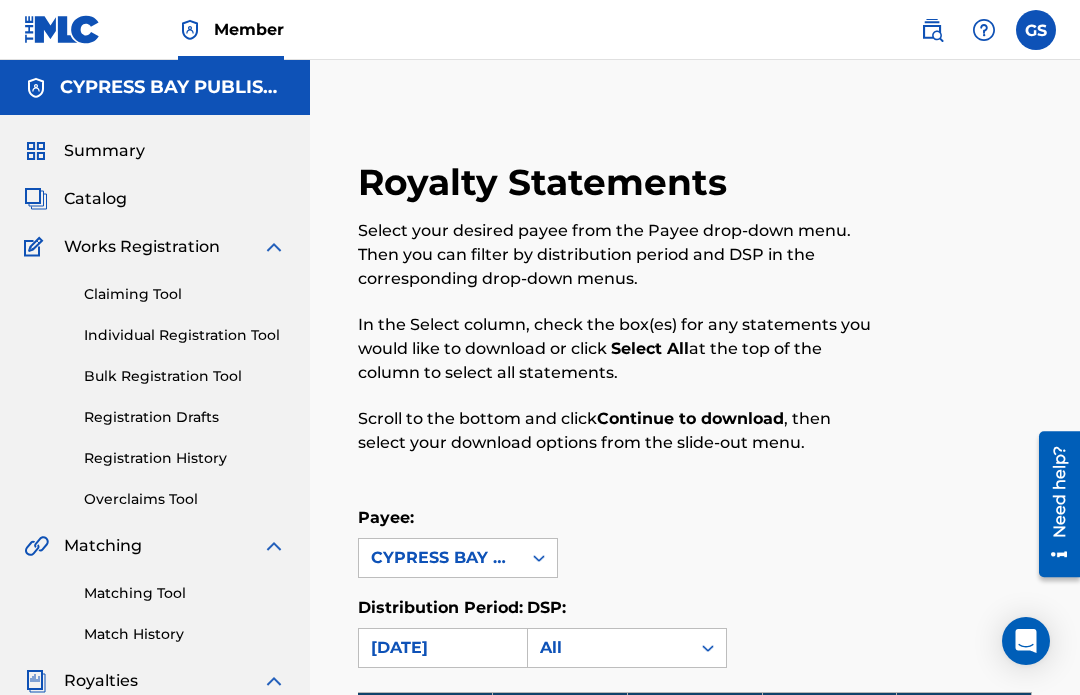 click on "Summary" at bounding box center (104, 151) 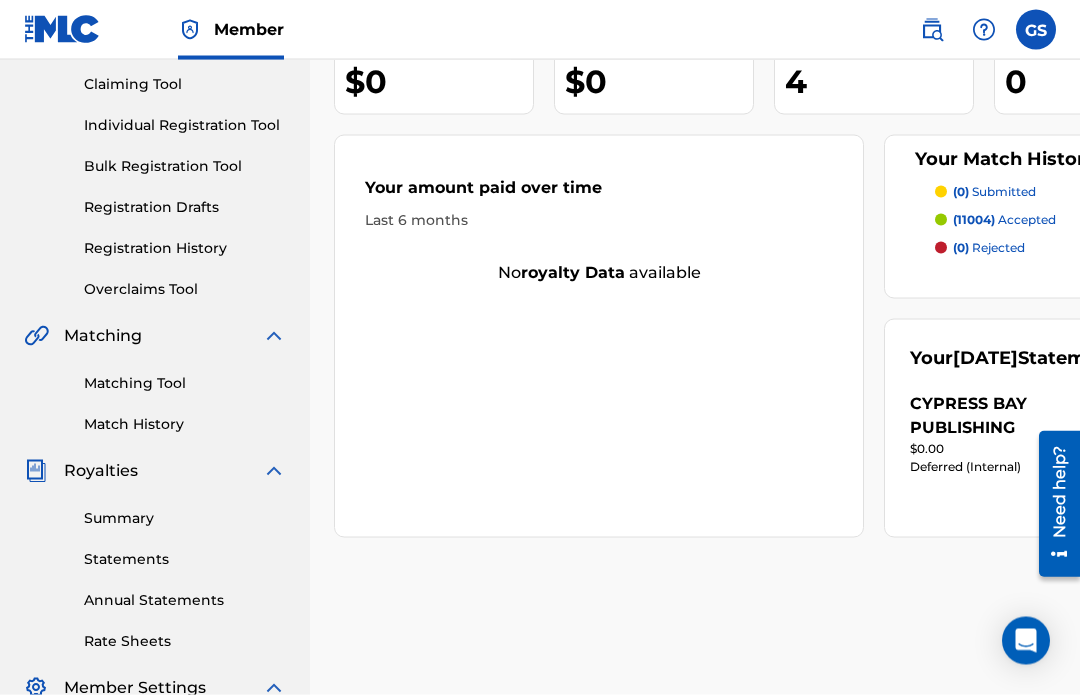 scroll, scrollTop: 213, scrollLeft: 0, axis: vertical 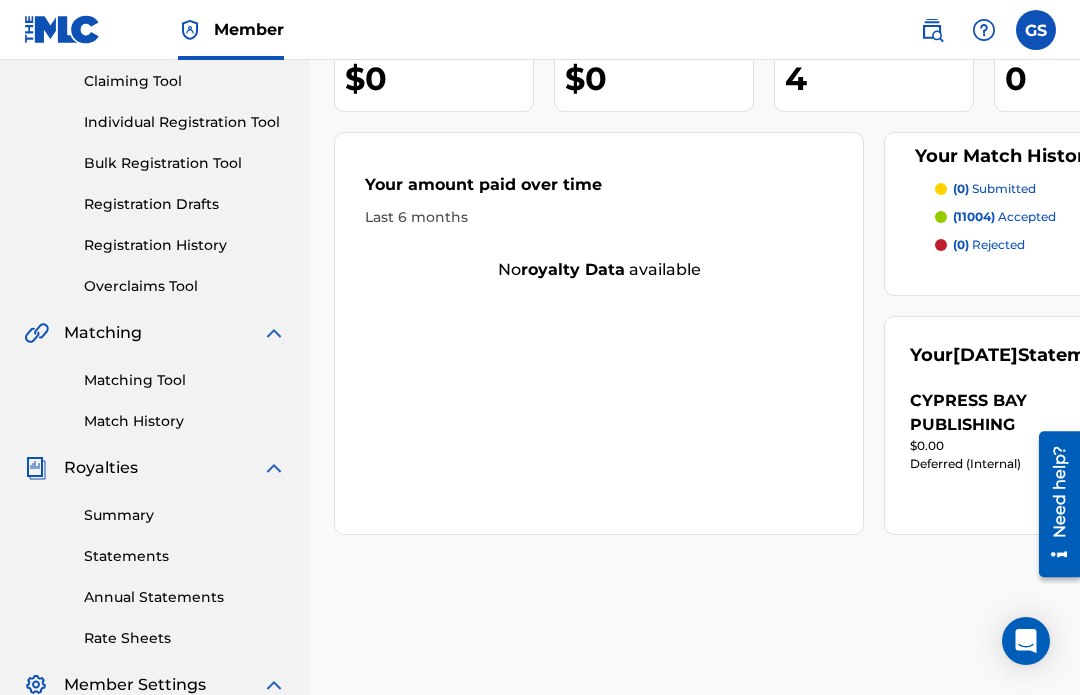 click on "CYPRESS BAY PUBLISHING Your amount paid last distribution   $0 Amount paid to date this year   $0 Your registered works   4 Your pending works   ? 0 Your Match History ? (0)   submitted (11004)   accepted (0)   rejected View More Your amount paid over time Last 6 months No  royalty data   available Your  [DATE]  Statements CYPRESS BAY PUBLISHING $0.00 Deferred (Internal) View More" at bounding box center [695, 414] 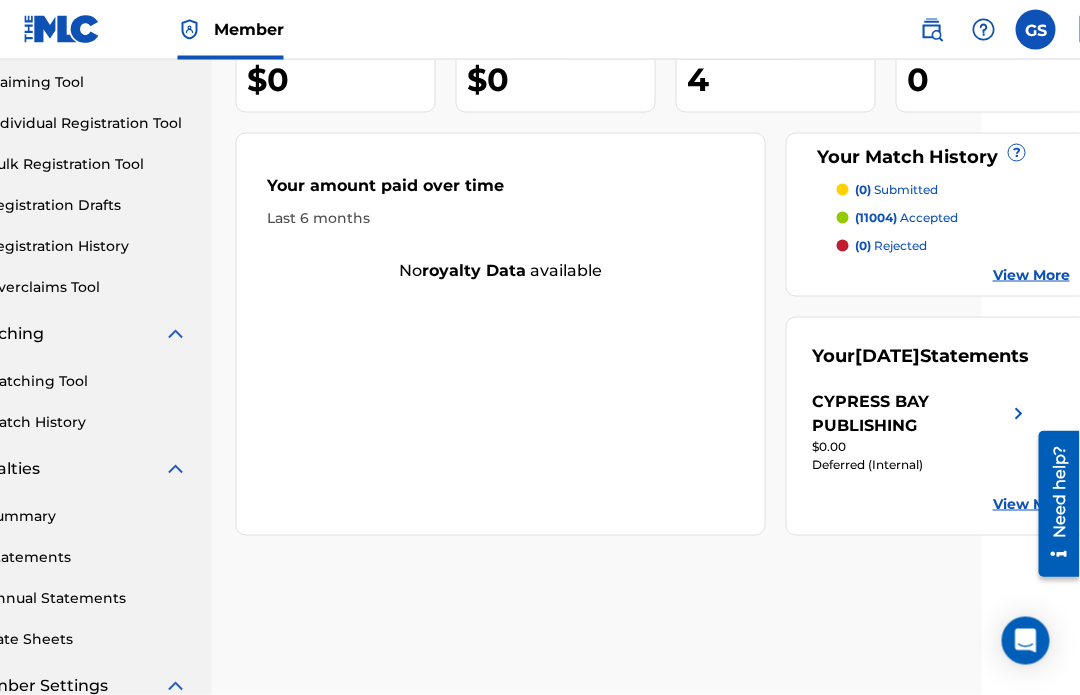 scroll, scrollTop: 212, scrollLeft: 114, axis: both 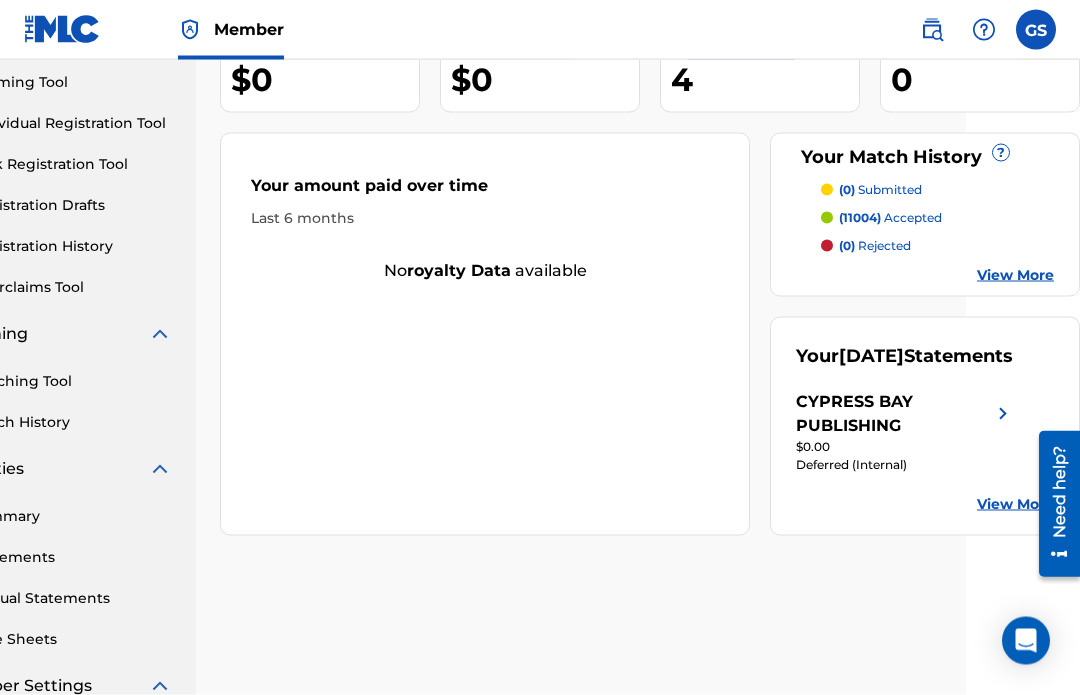 click on "View More" at bounding box center [1015, 504] 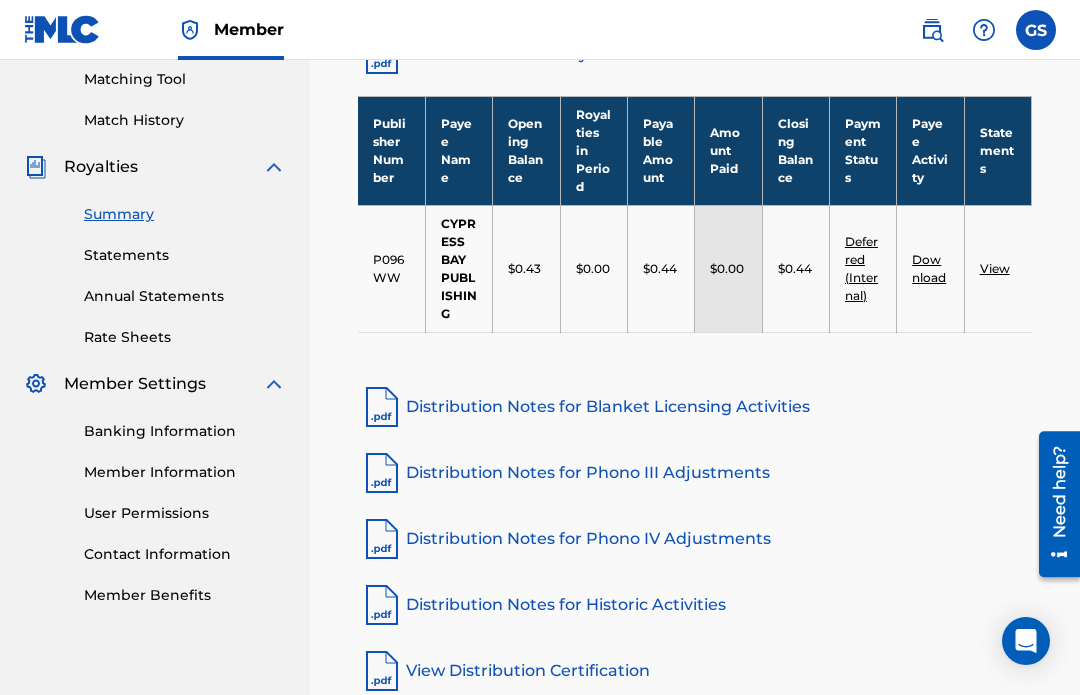 scroll, scrollTop: 535, scrollLeft: 0, axis: vertical 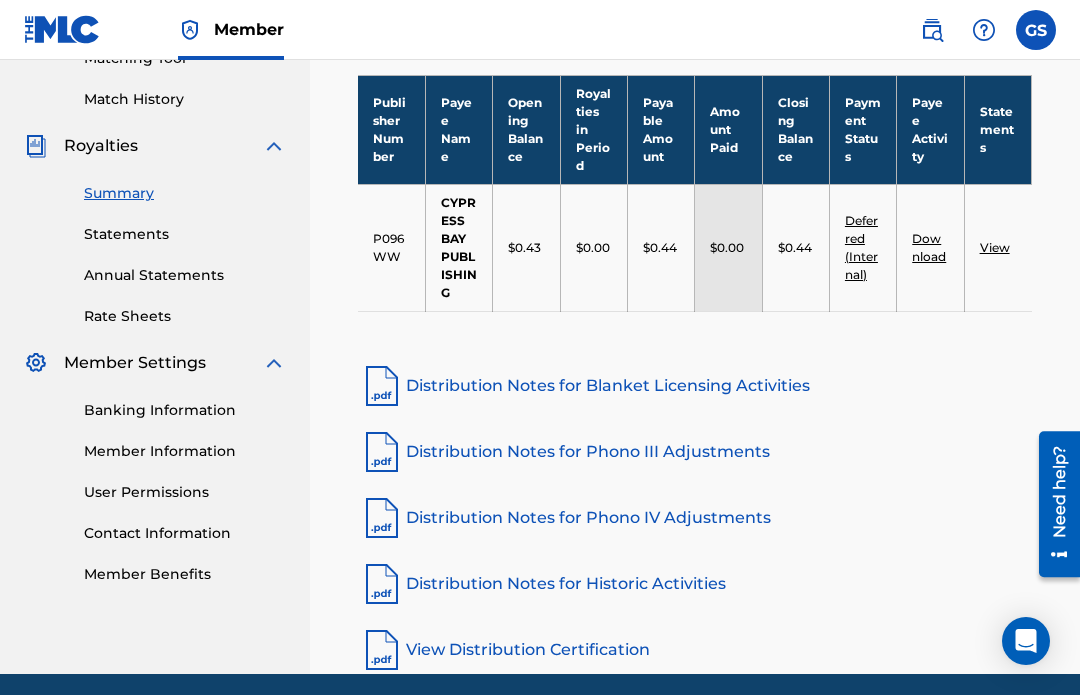 click on "Distribution Notes for Historic Activities" at bounding box center [695, 584] 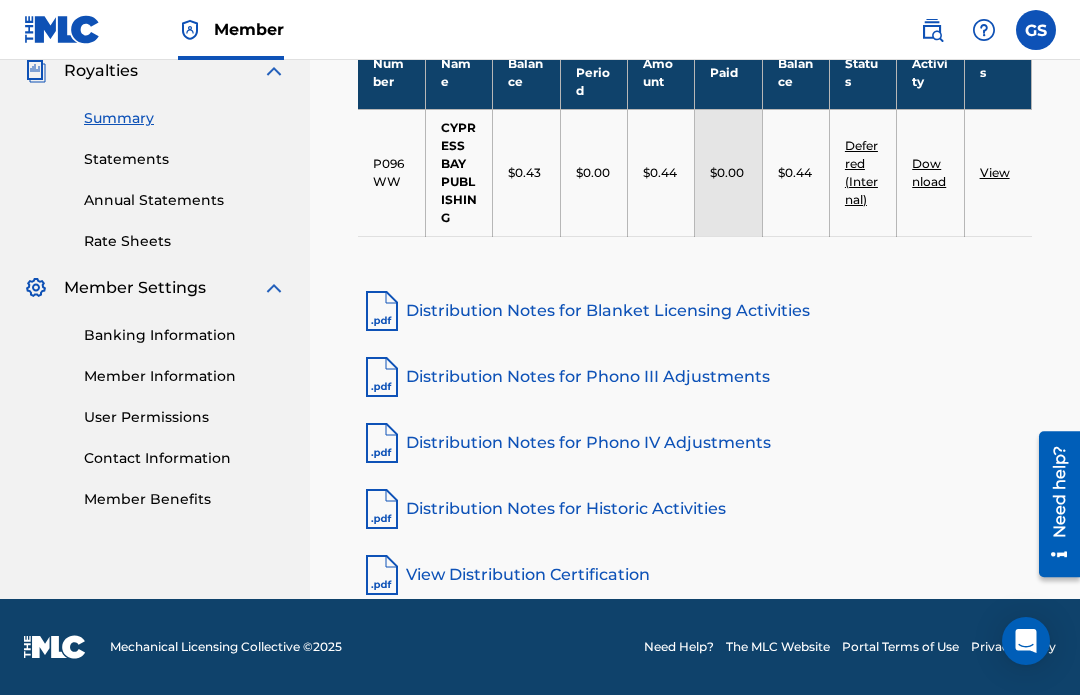 click on "Distribution Notes for Phono IV Adjustments" at bounding box center (695, 443) 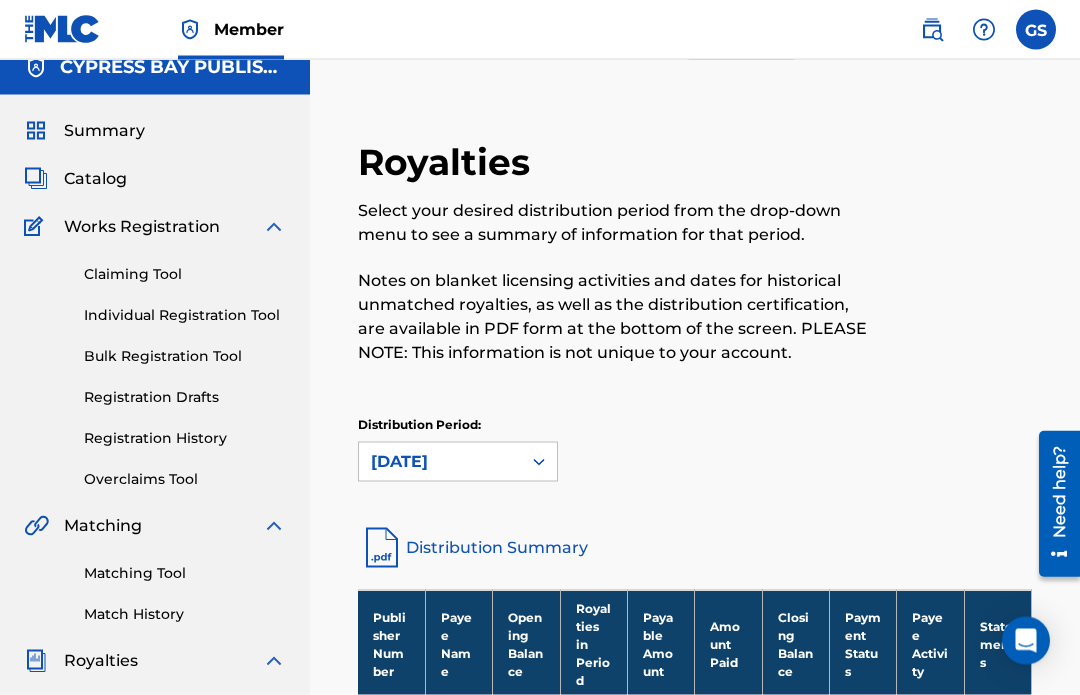 scroll, scrollTop: 0, scrollLeft: 0, axis: both 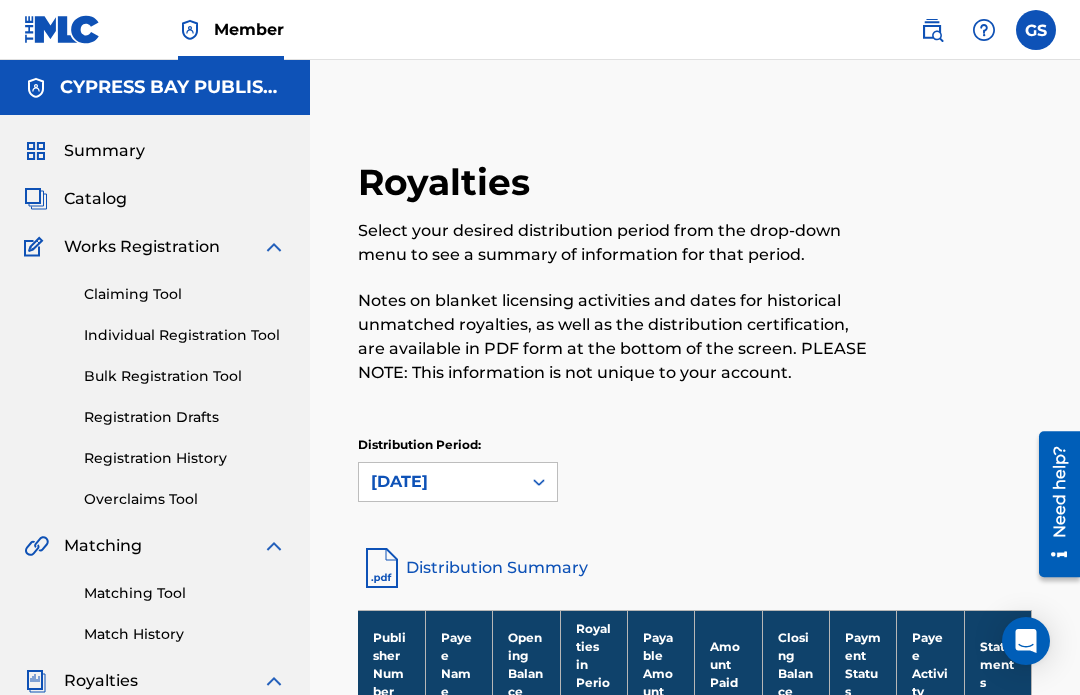 click on "Summary" at bounding box center (104, 151) 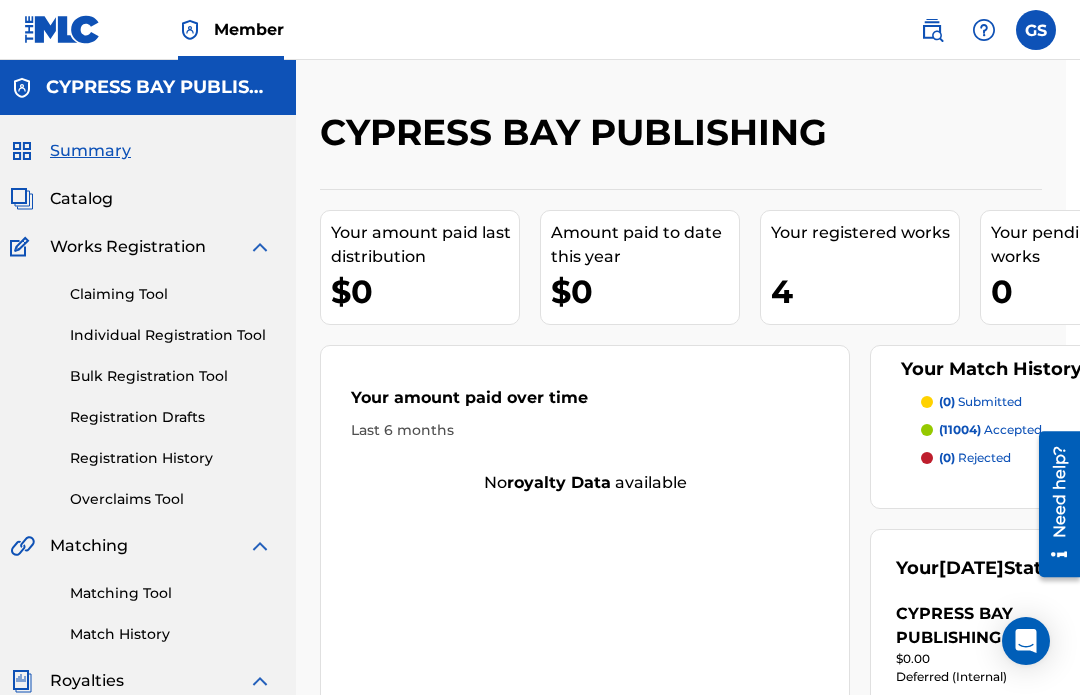 scroll, scrollTop: 0, scrollLeft: 0, axis: both 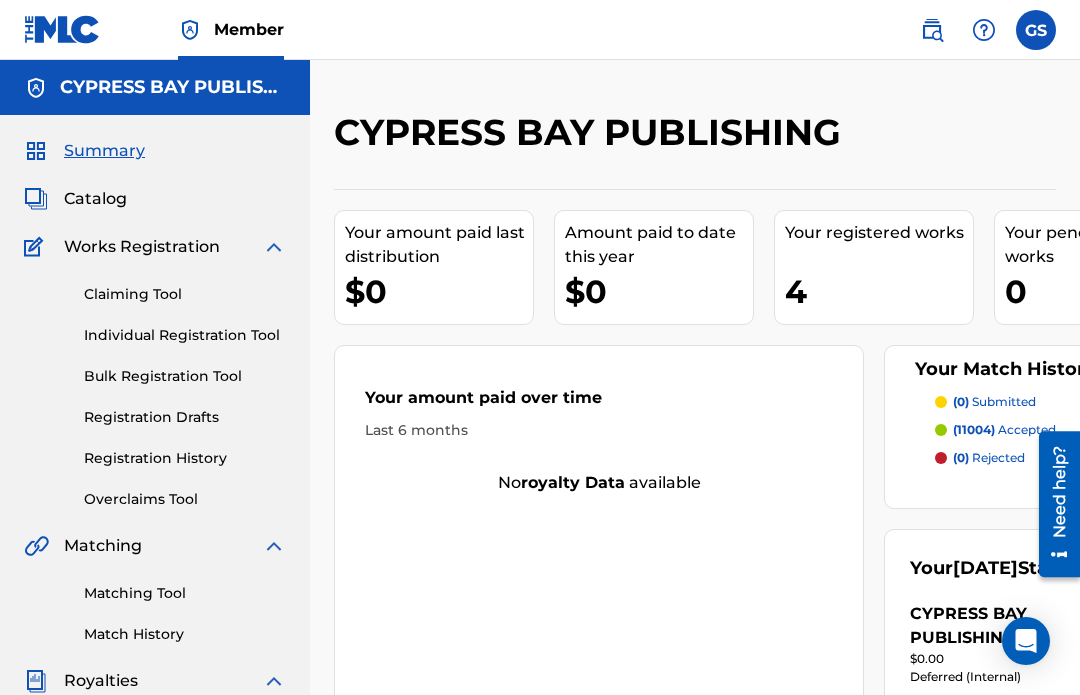 click on "(11004)   accepted" at bounding box center [1004, 430] 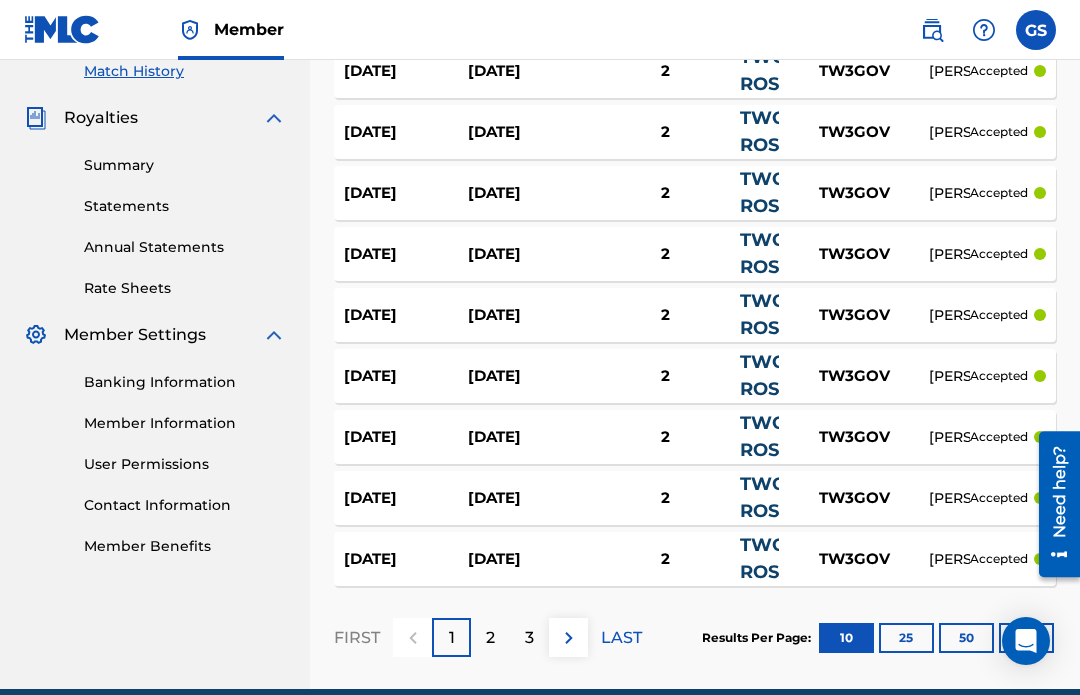 scroll, scrollTop: 578, scrollLeft: 0, axis: vertical 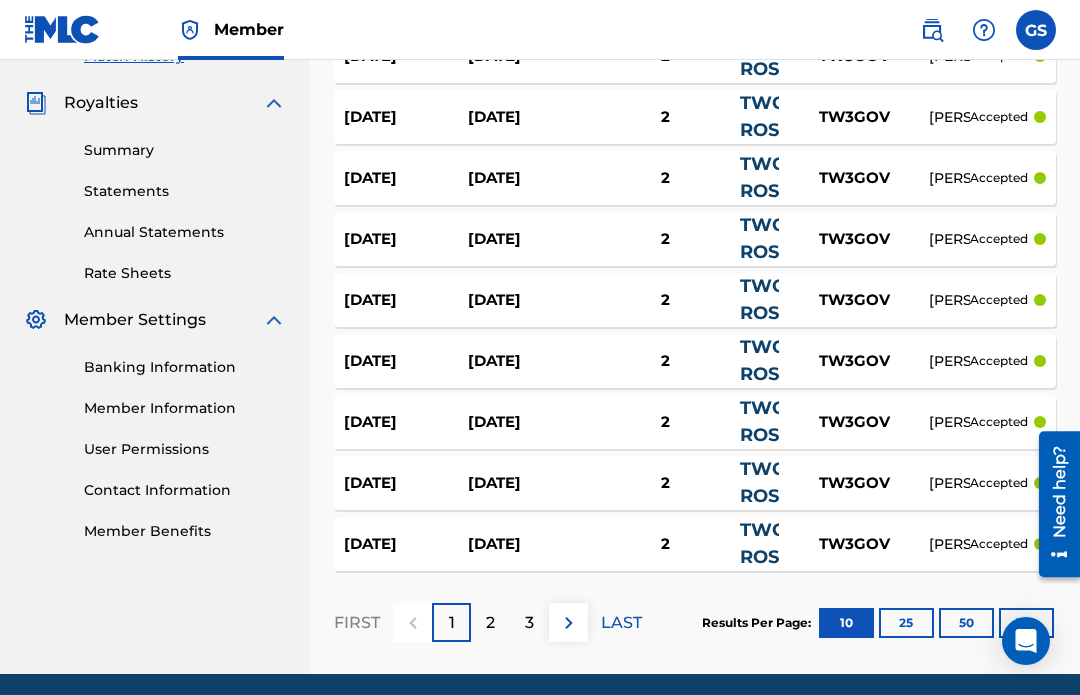 click on "25" at bounding box center [906, 623] 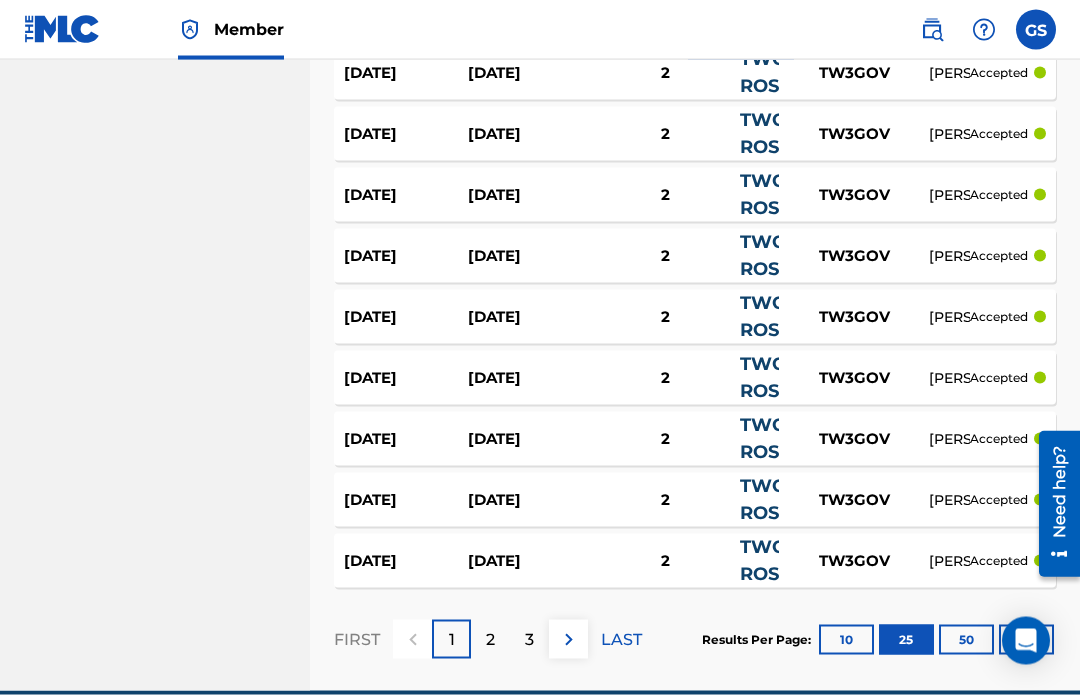 scroll, scrollTop: 1493, scrollLeft: 0, axis: vertical 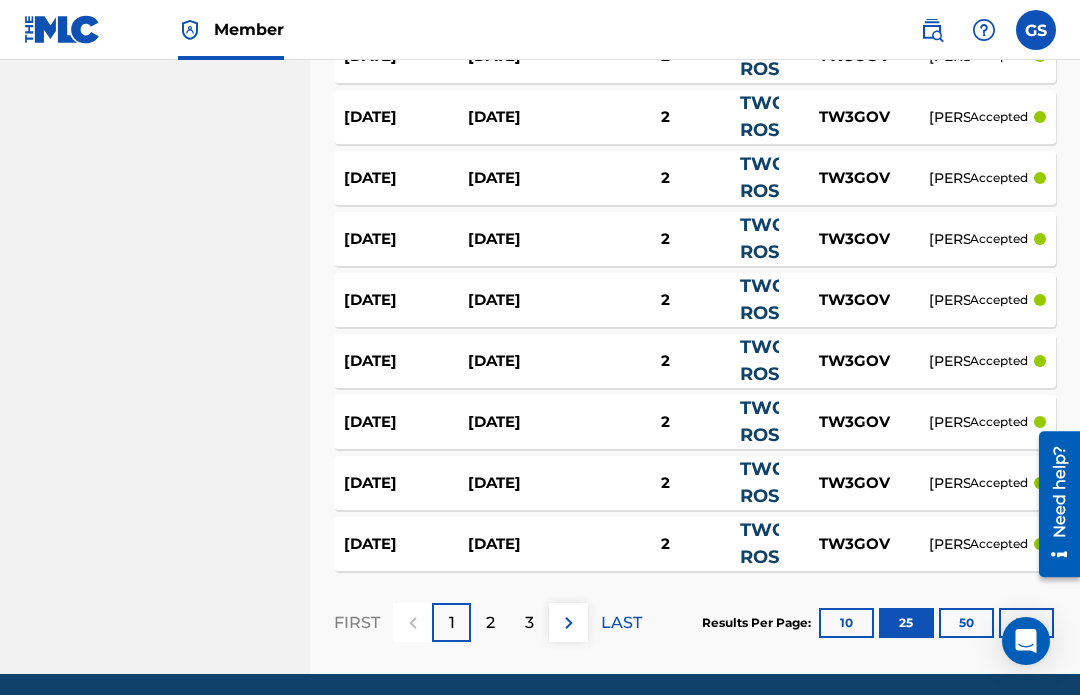 click on "50" at bounding box center [966, 623] 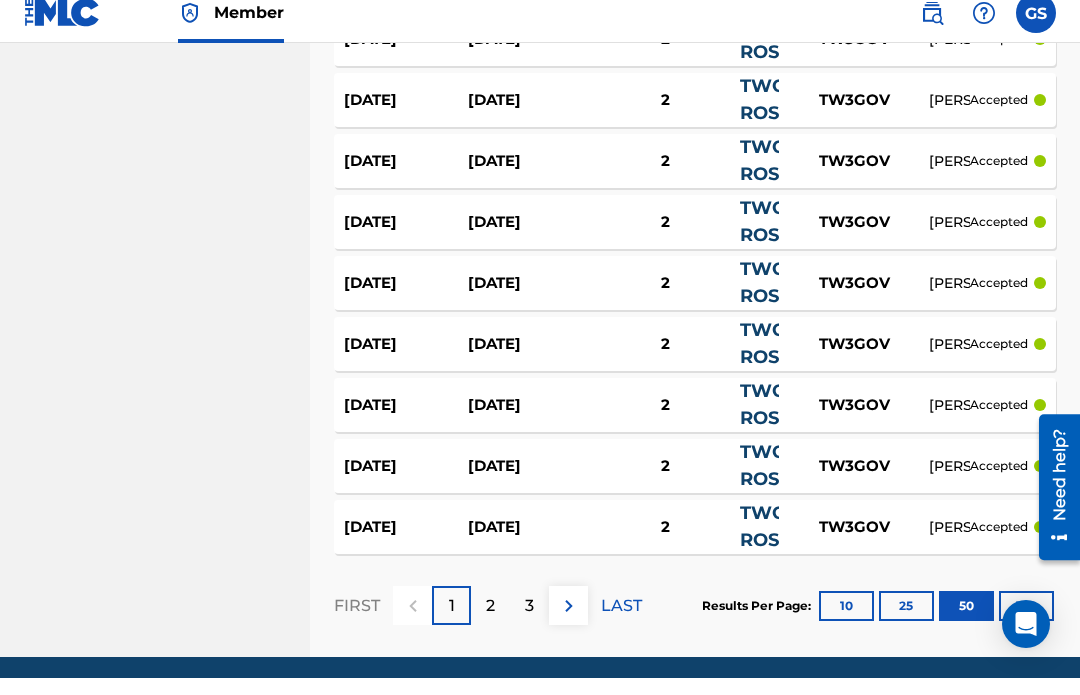 scroll, scrollTop: 3093, scrollLeft: 0, axis: vertical 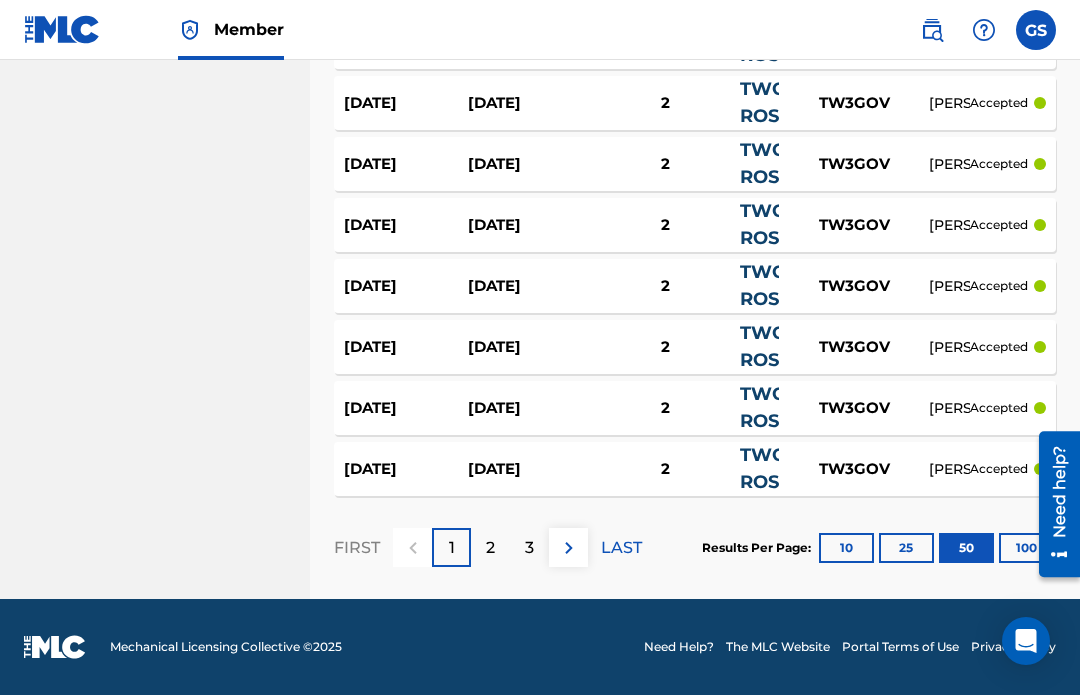 click at bounding box center (1052, 503) 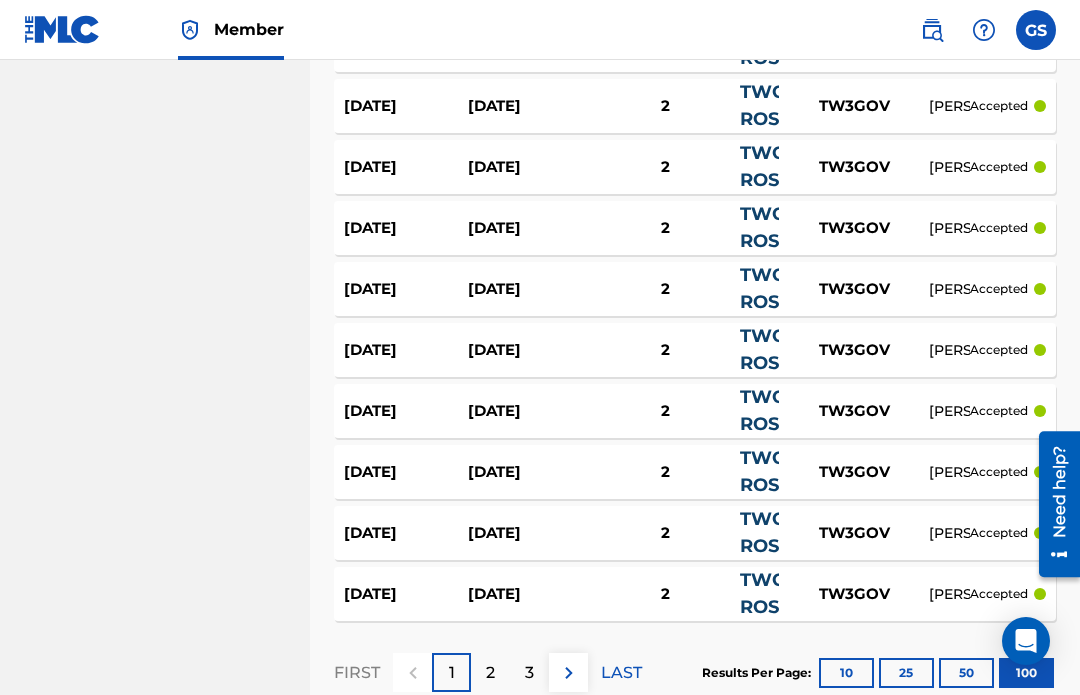 scroll, scrollTop: 6068, scrollLeft: 0, axis: vertical 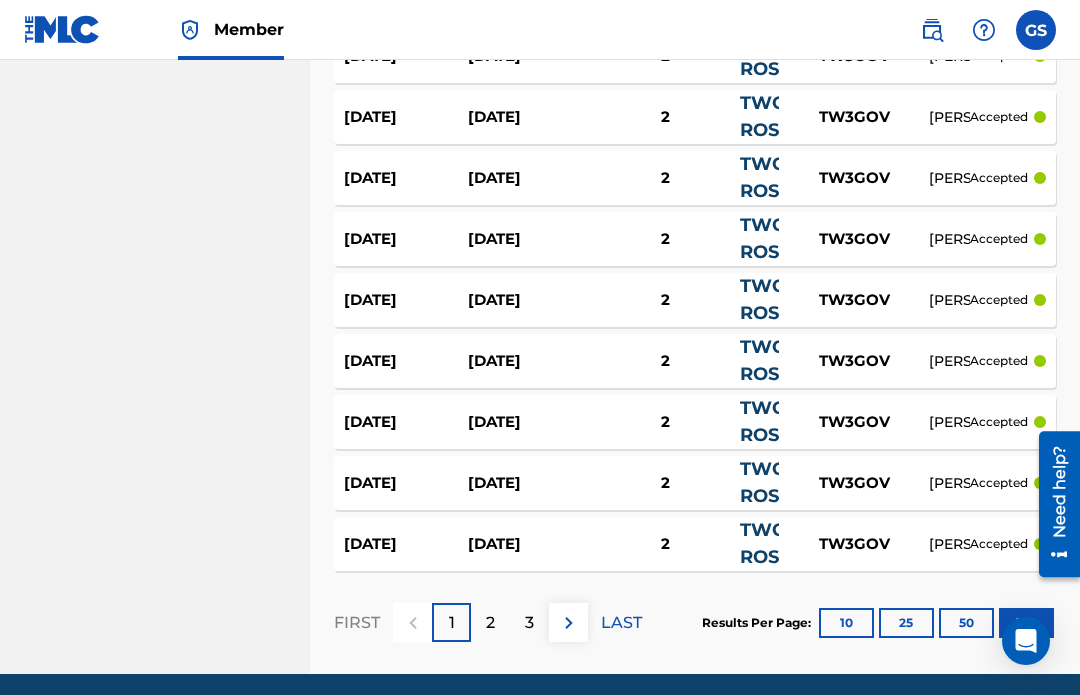 click at bounding box center (569, 623) 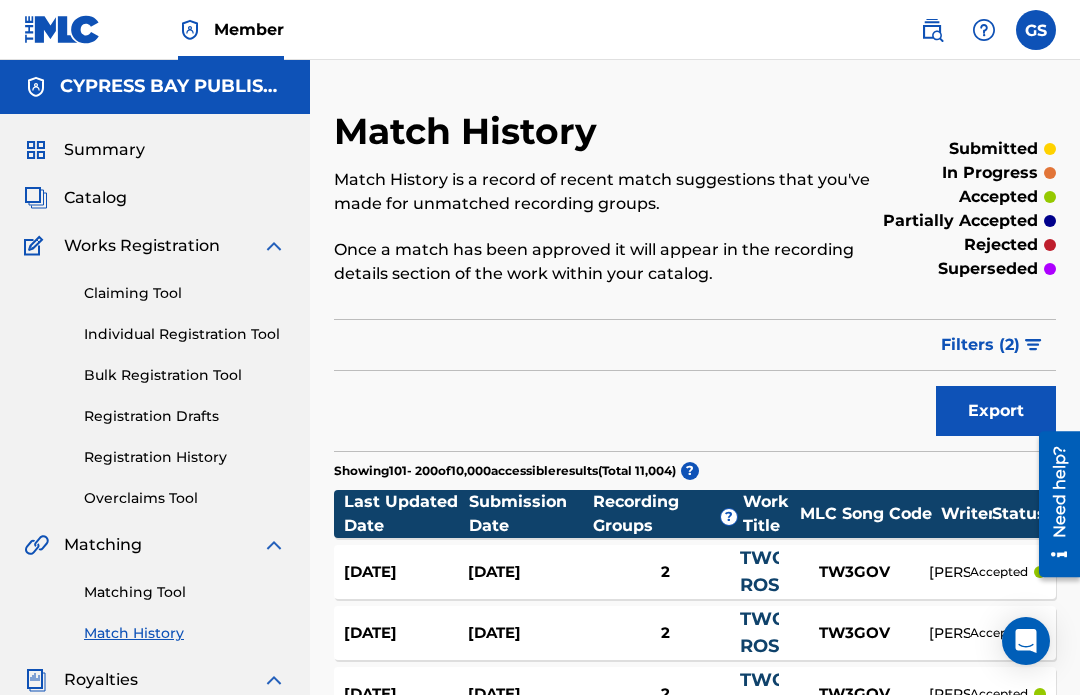 scroll, scrollTop: 0, scrollLeft: 0, axis: both 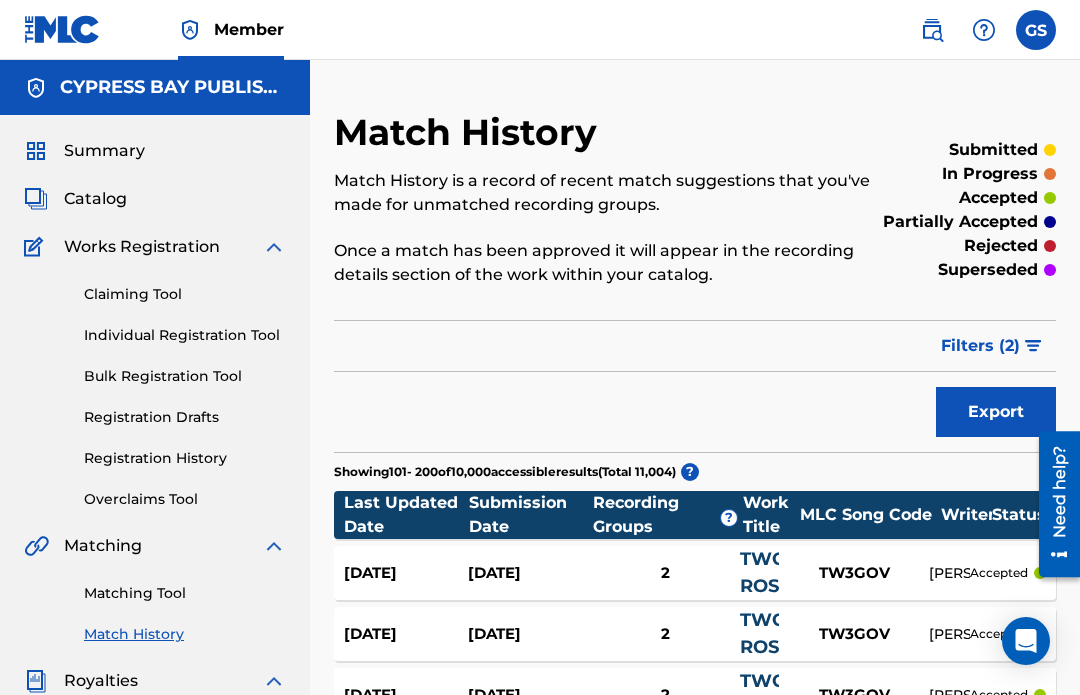click on "Matching Tool" at bounding box center [185, 593] 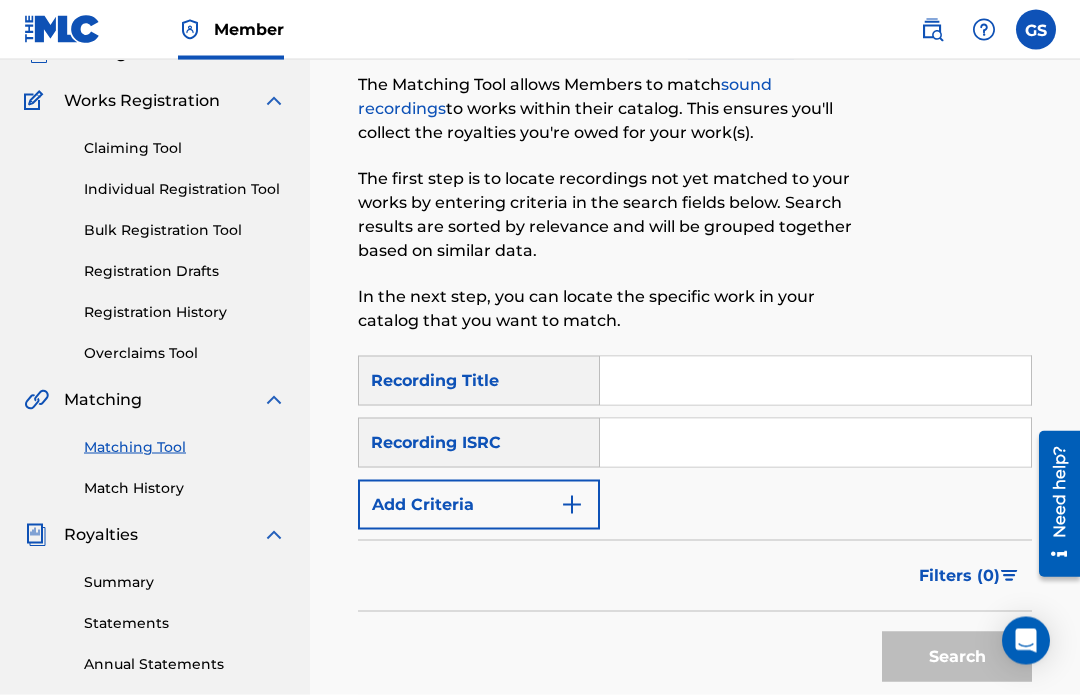 scroll, scrollTop: 148, scrollLeft: 0, axis: vertical 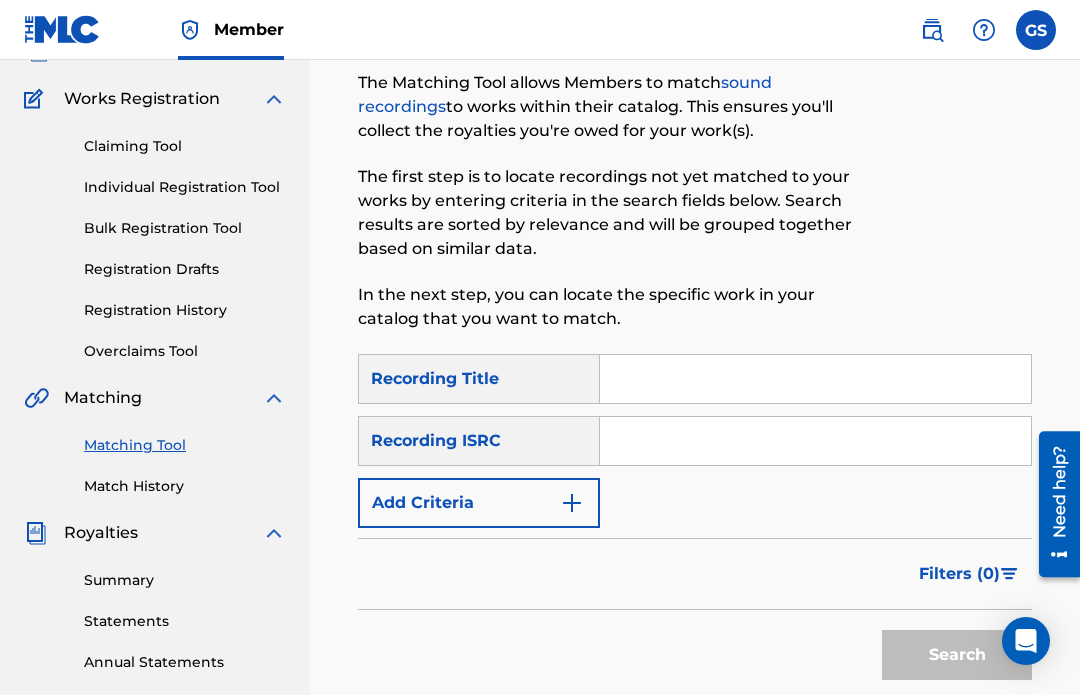 click on "Match History" at bounding box center (185, 486) 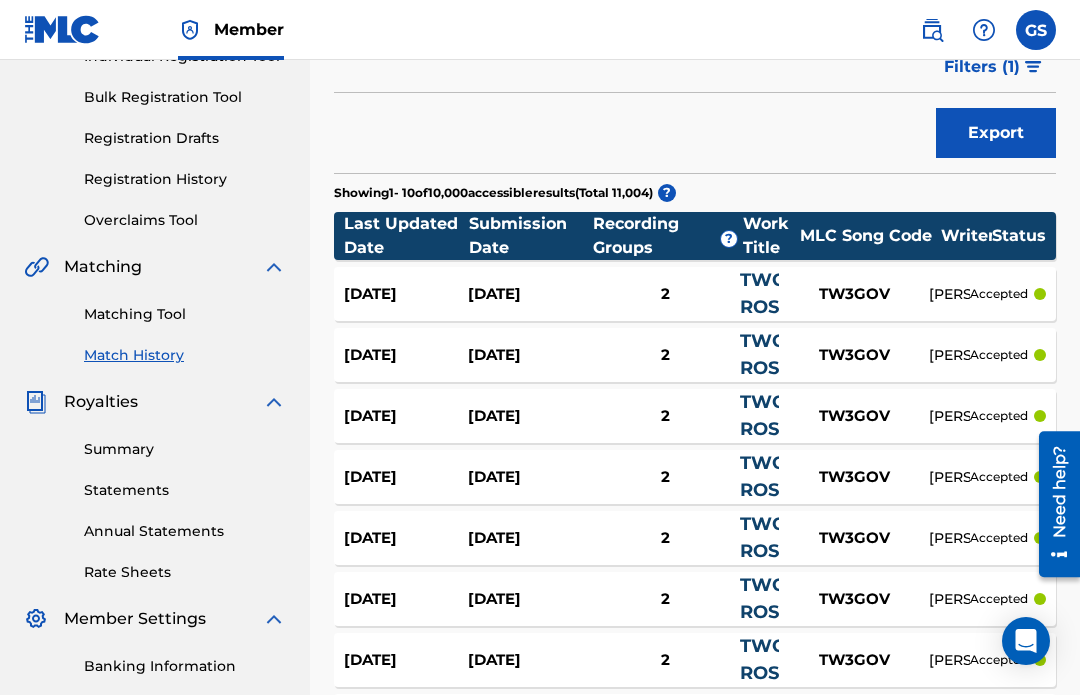 scroll, scrollTop: 278, scrollLeft: 0, axis: vertical 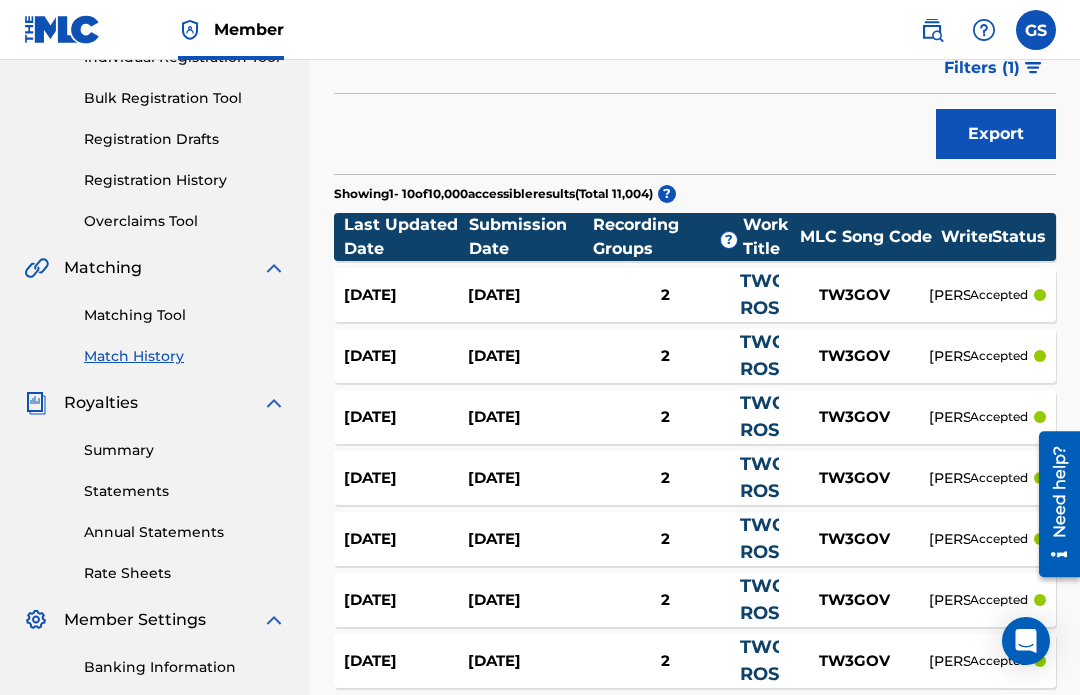click on "[DATE] [DATE] 2 TWO ROSES TW3GOV [PERSON_NAME]   accepted" at bounding box center [695, 356] 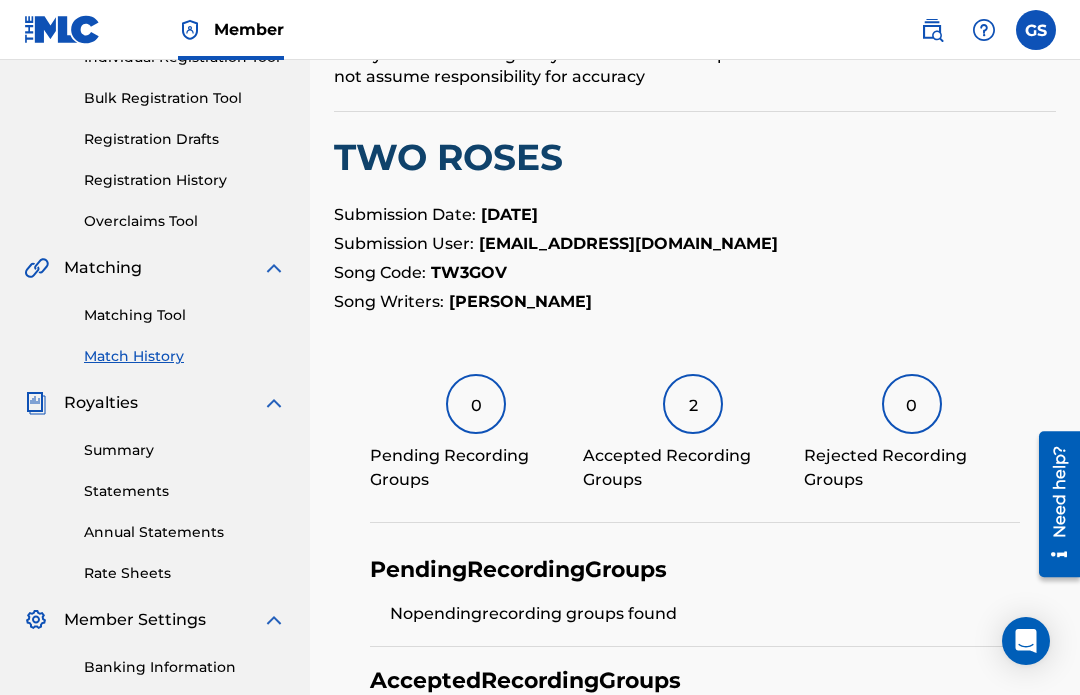 scroll, scrollTop: 0, scrollLeft: 0, axis: both 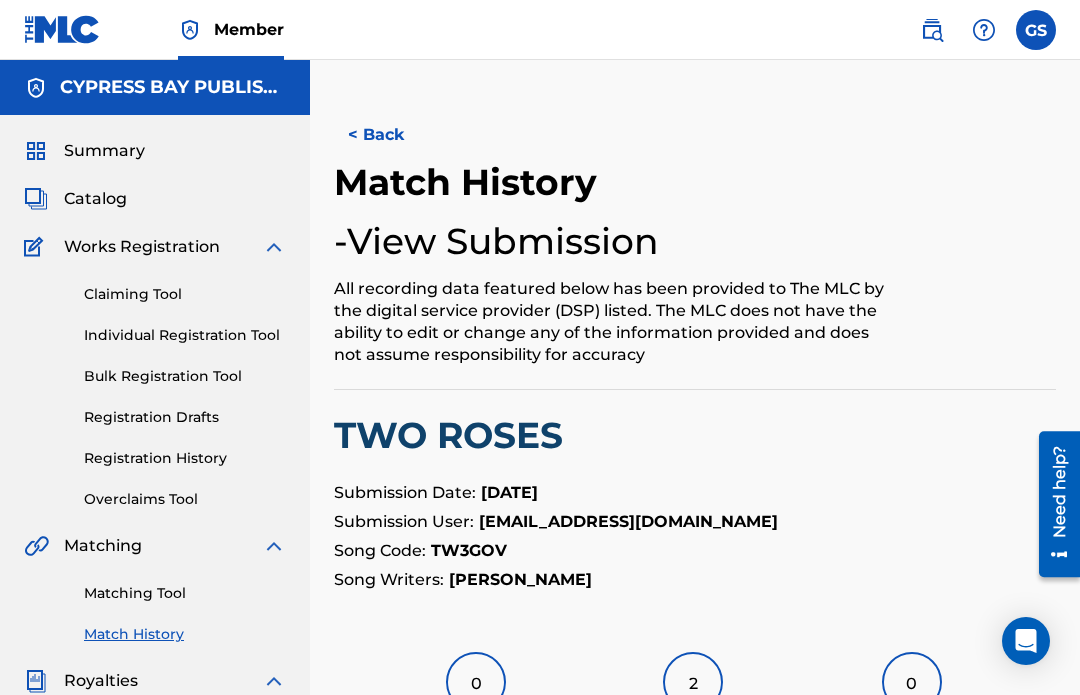 click on "2 Accepted Recording Groups" at bounding box center [693, 711] 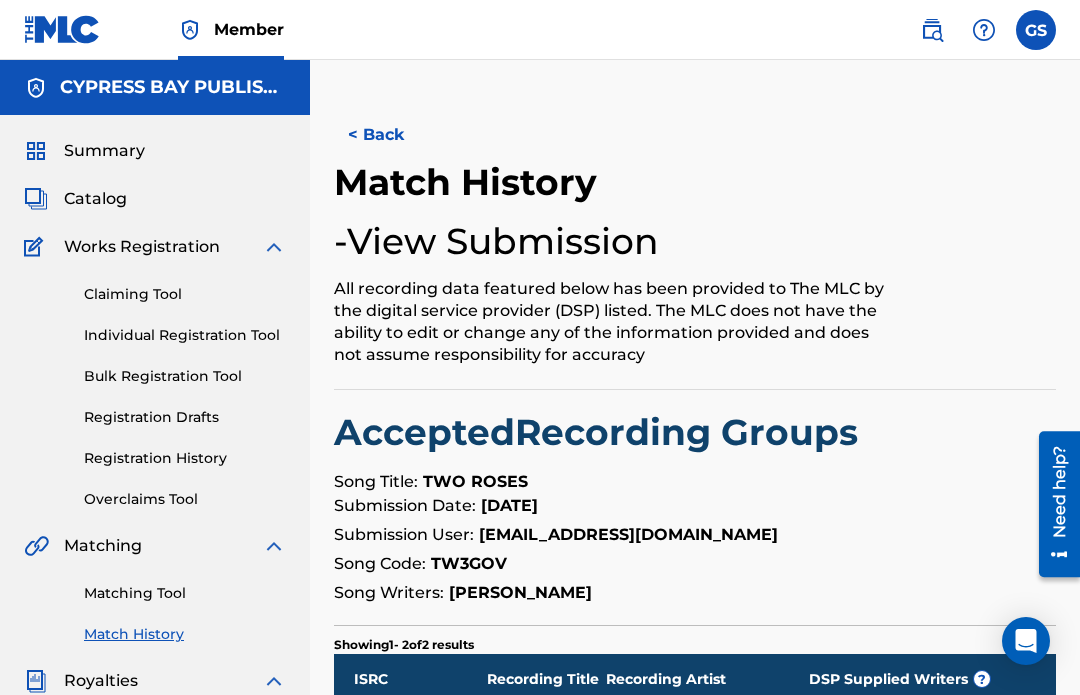 click on "Matching Tool" at bounding box center [185, 593] 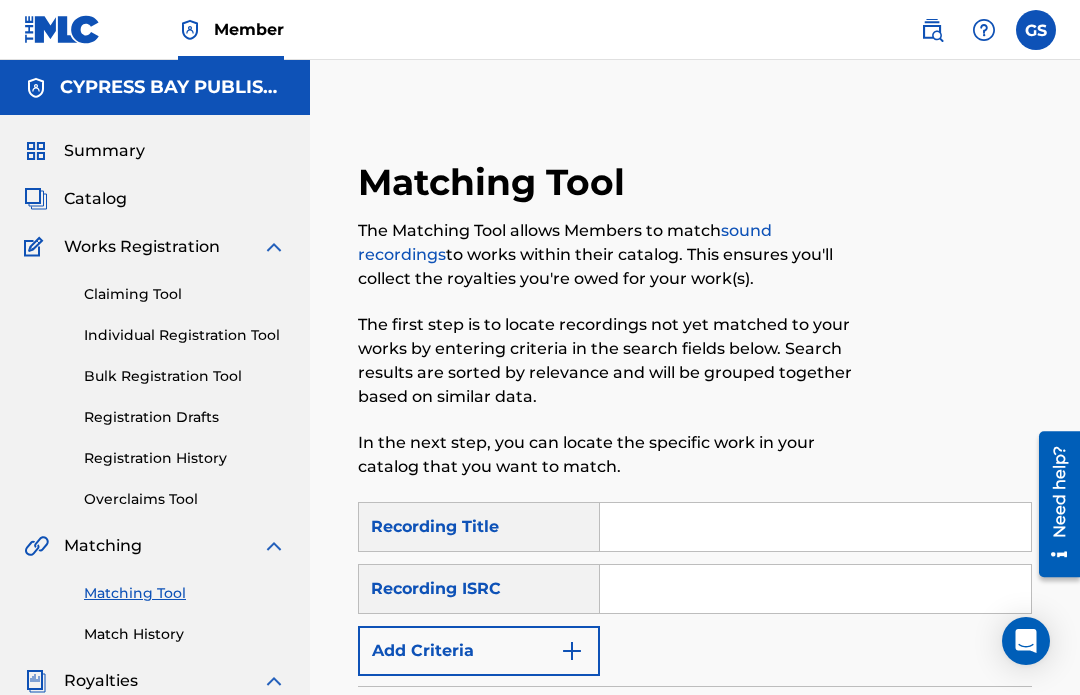 click on "Match History" at bounding box center (185, 634) 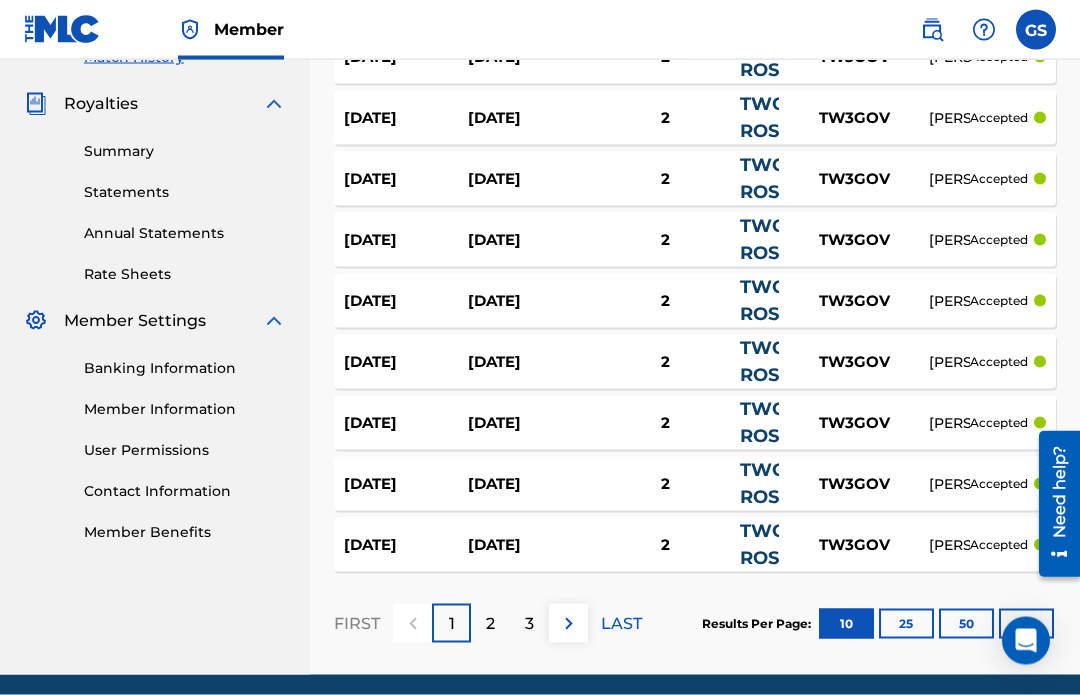 scroll, scrollTop: 578, scrollLeft: 0, axis: vertical 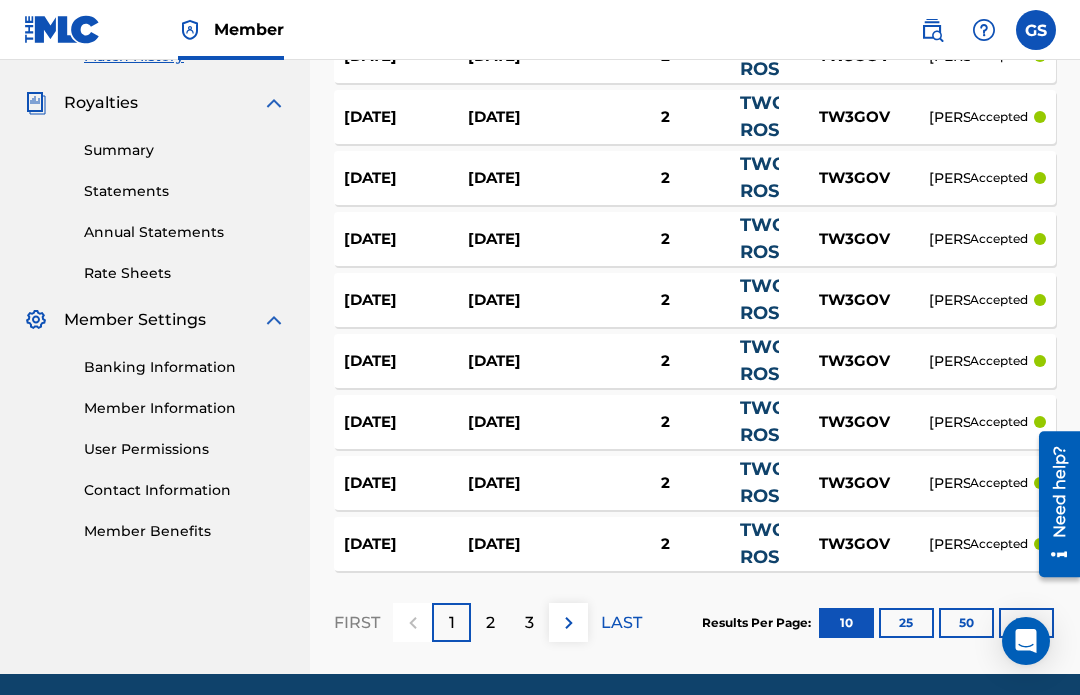 click at bounding box center (569, 623) 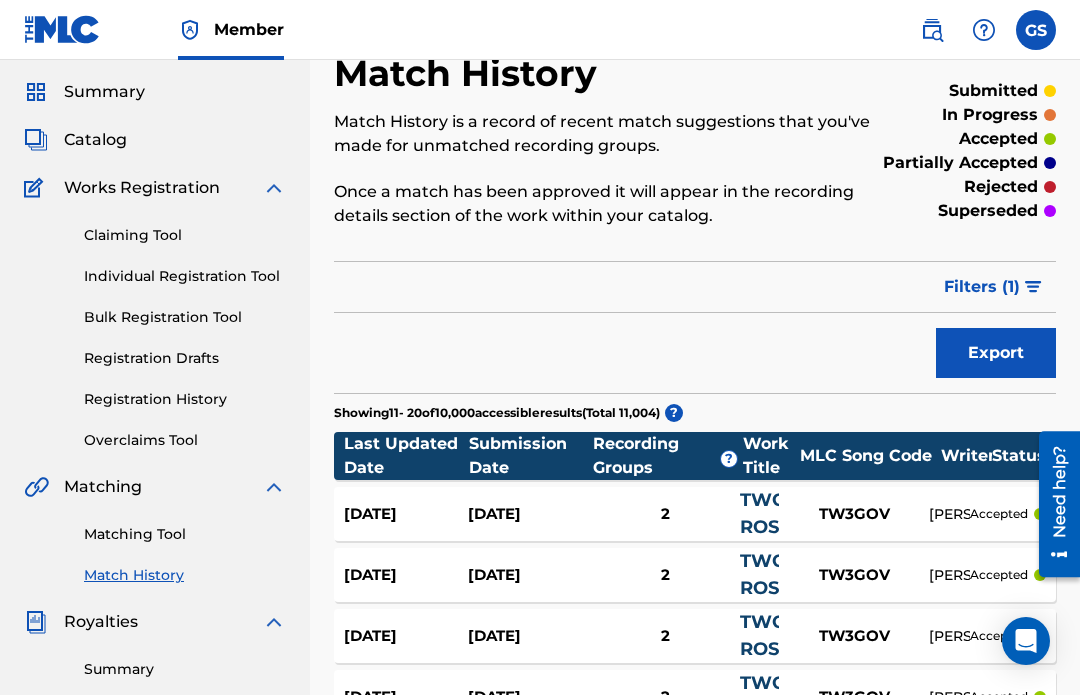 scroll, scrollTop: 77, scrollLeft: 0, axis: vertical 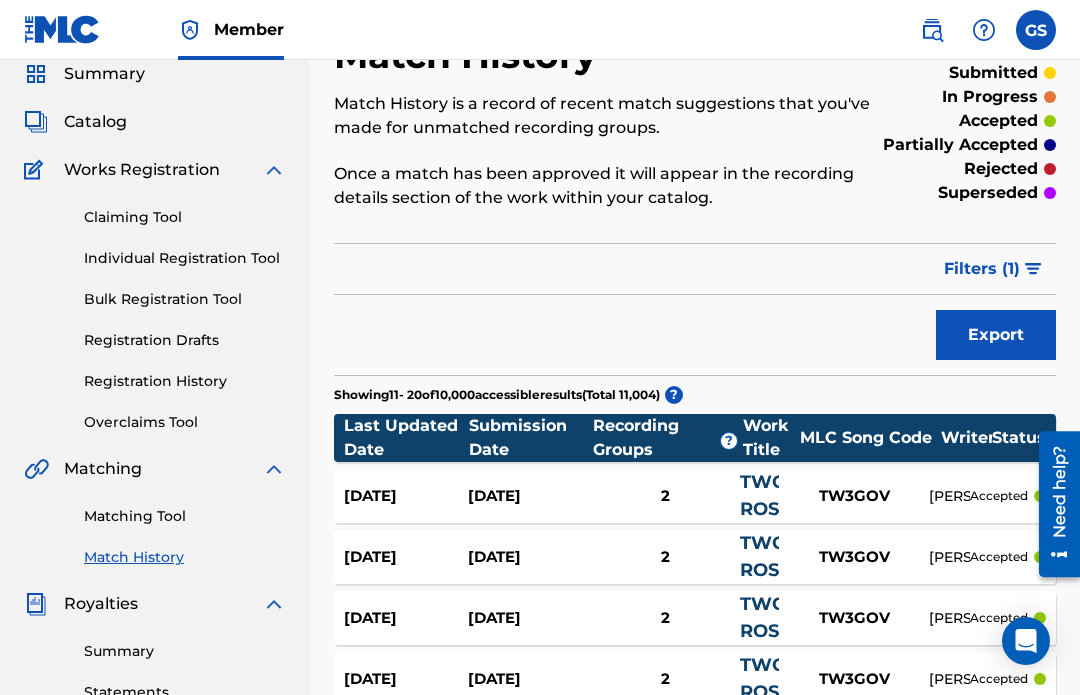click on "submitted   in progress   accepted   partially accepted   rejected   superseded" at bounding box center (973, 133) 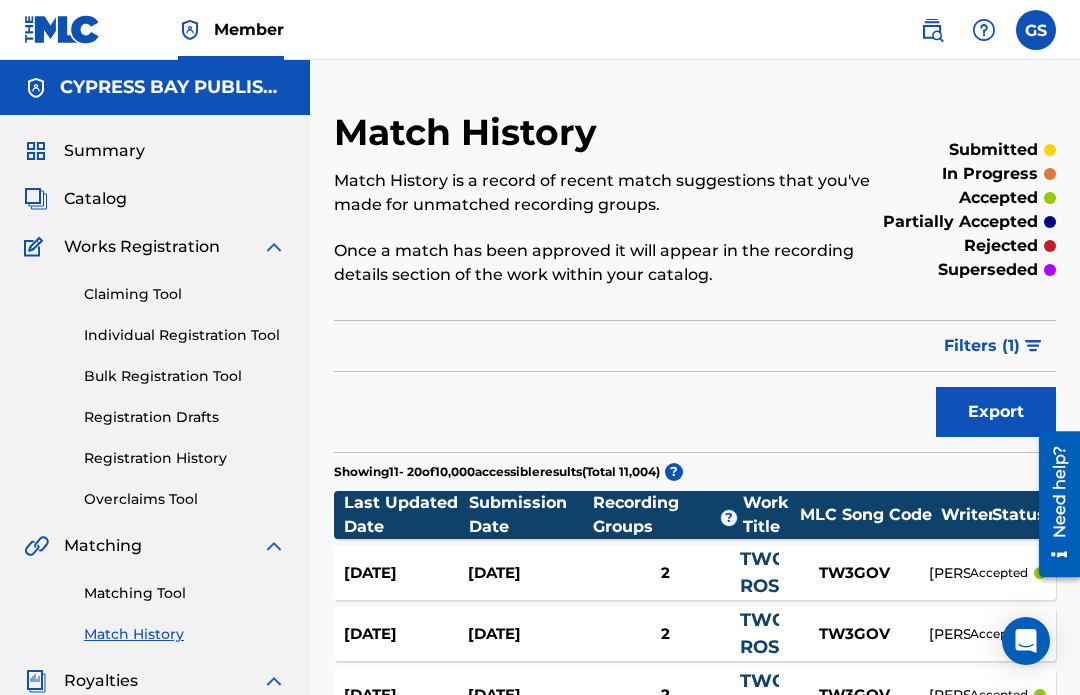 scroll, scrollTop: 4, scrollLeft: 0, axis: vertical 